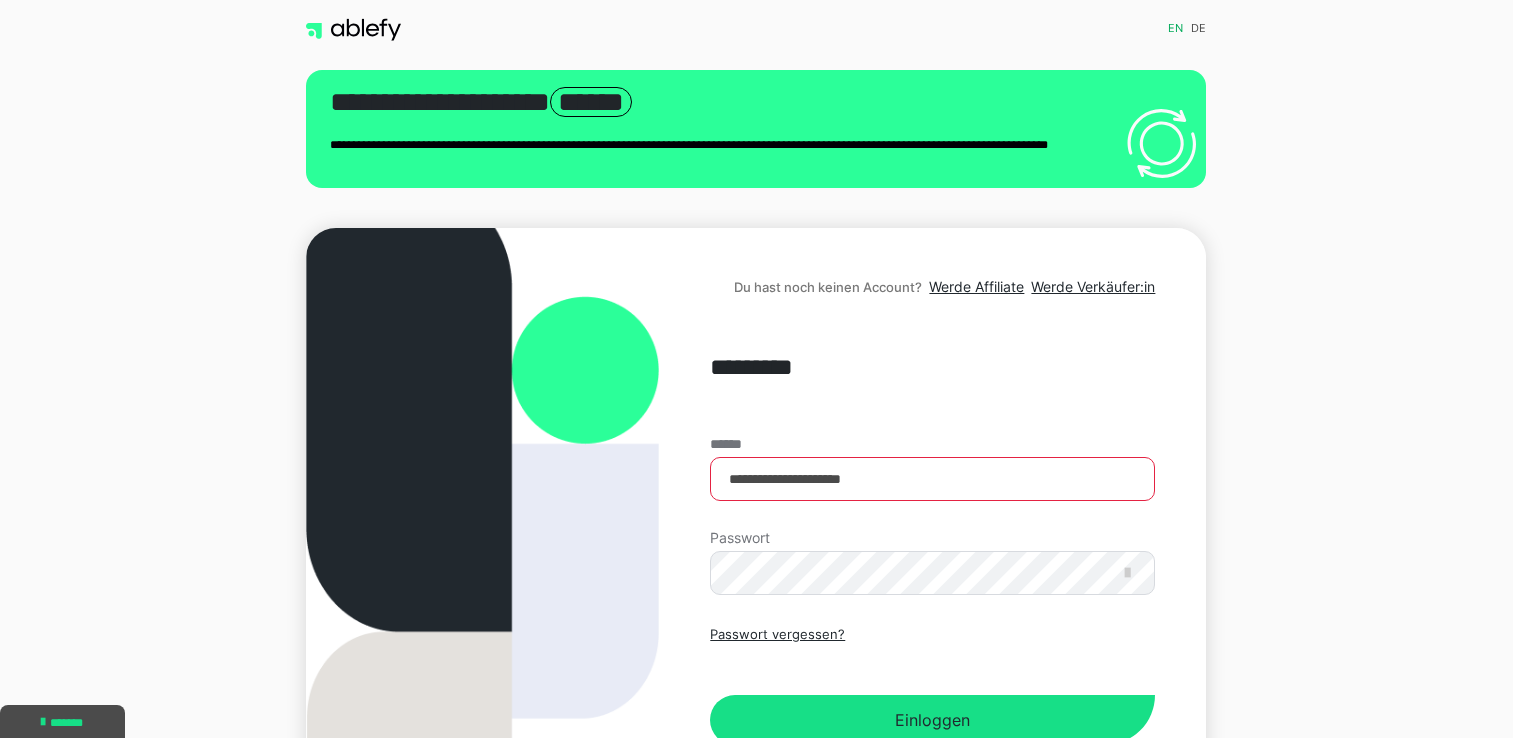 scroll, scrollTop: 0, scrollLeft: 0, axis: both 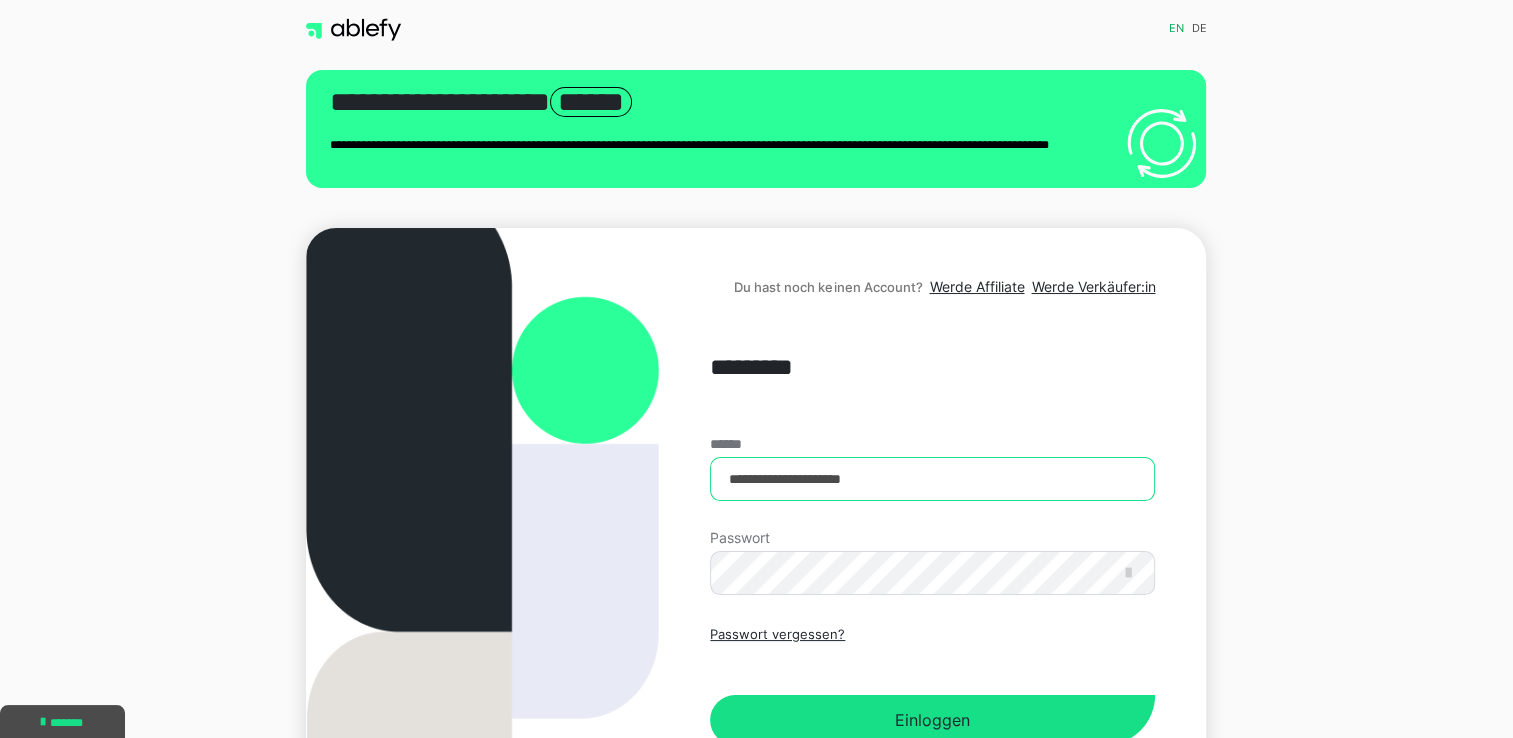 click on "**********" at bounding box center (932, 479) 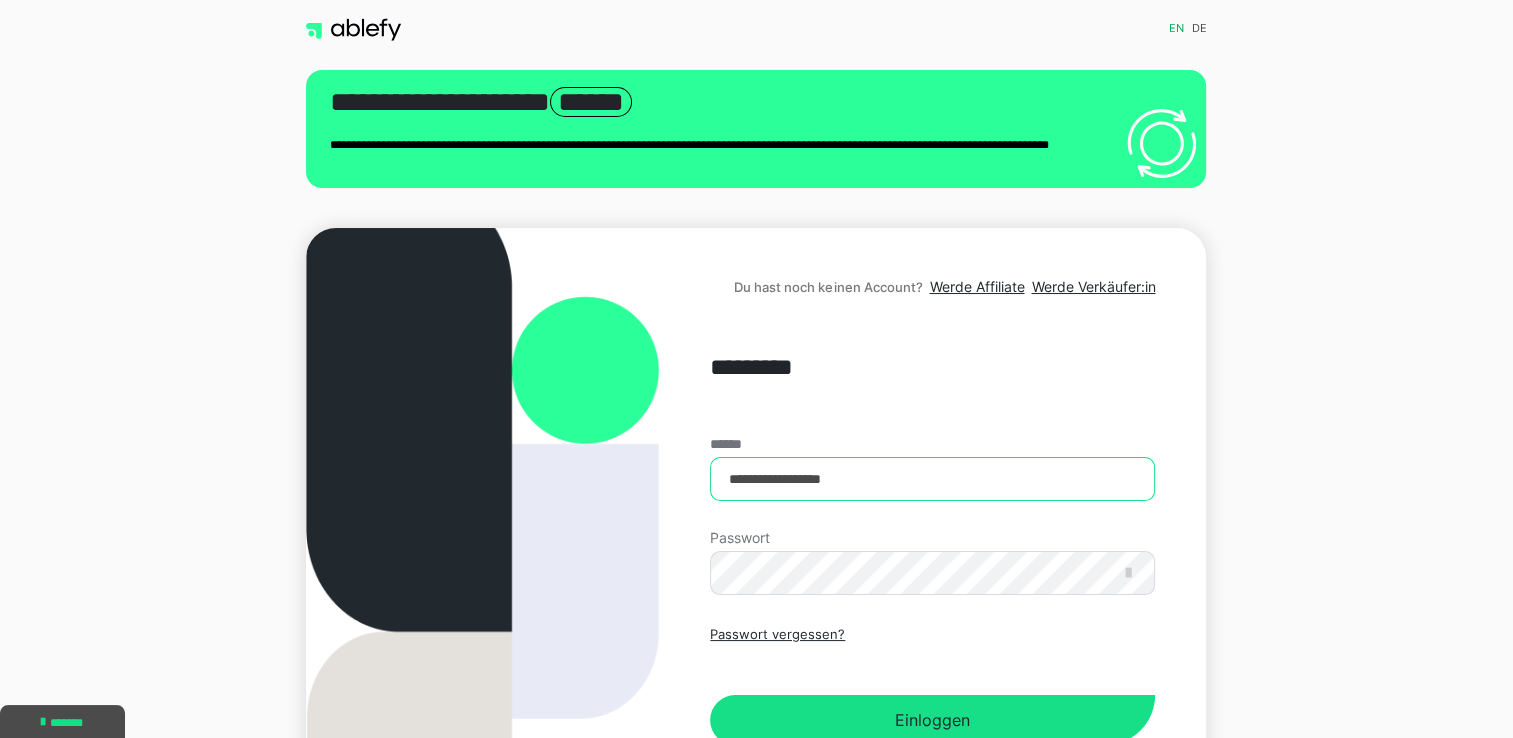 type on "**********" 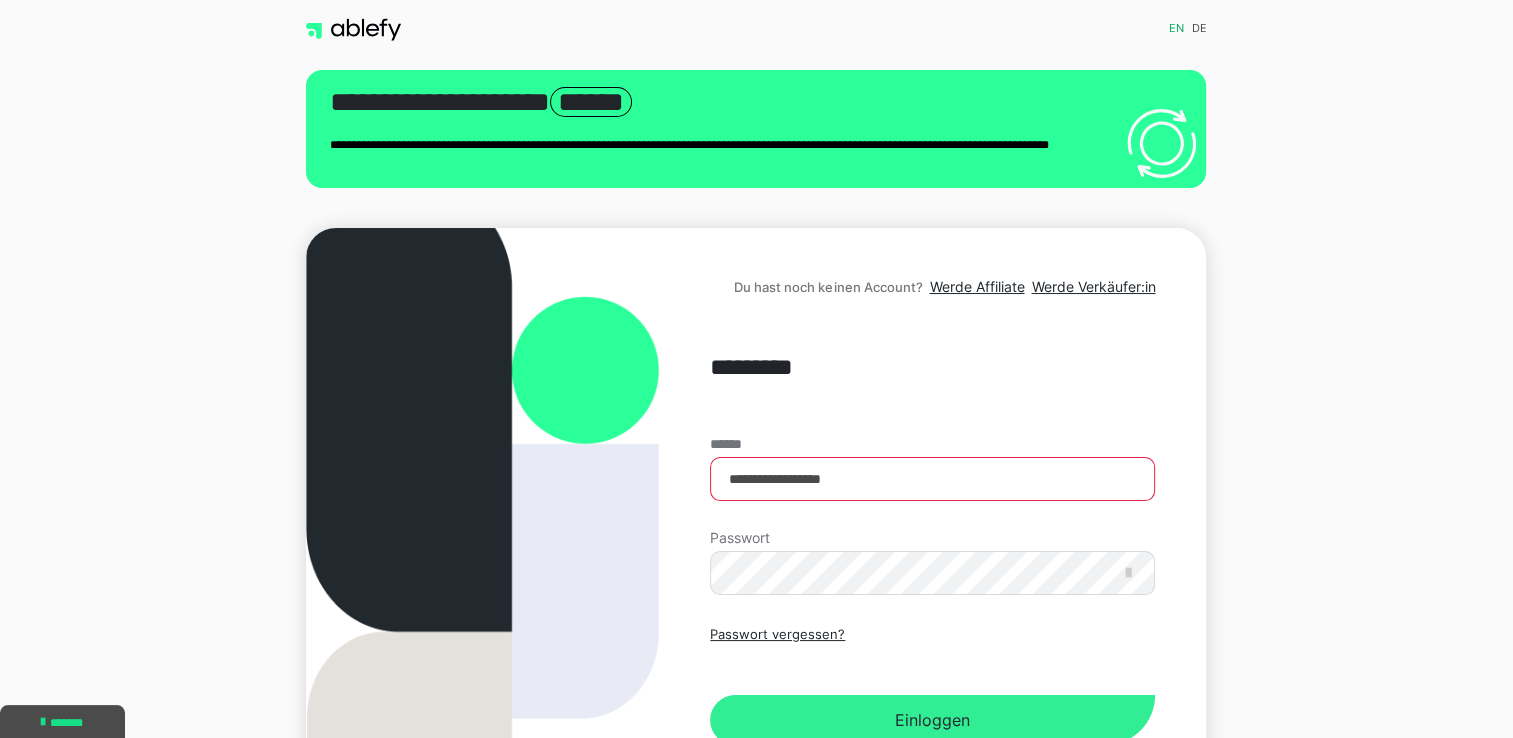 click on "Einloggen" at bounding box center [932, 720] 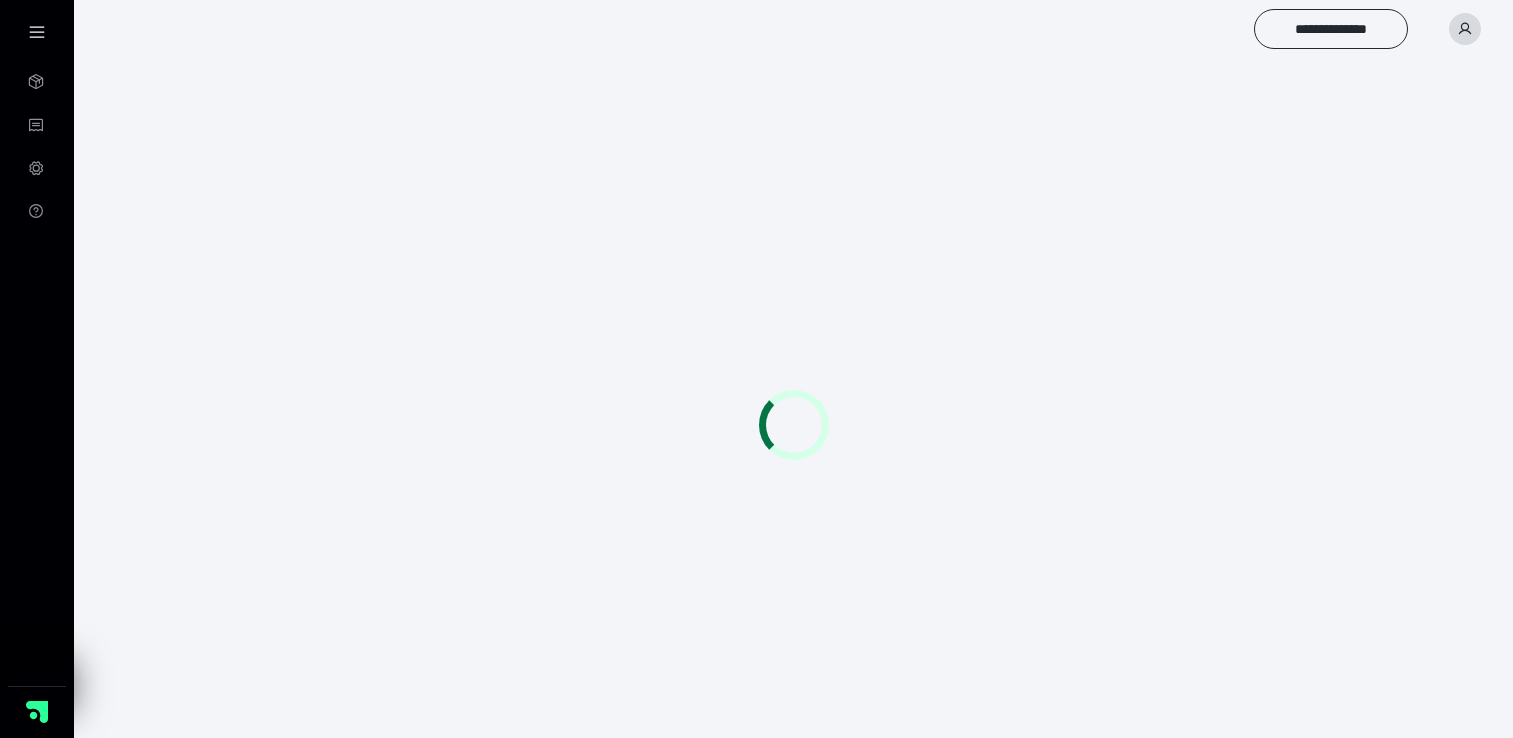 scroll, scrollTop: 0, scrollLeft: 0, axis: both 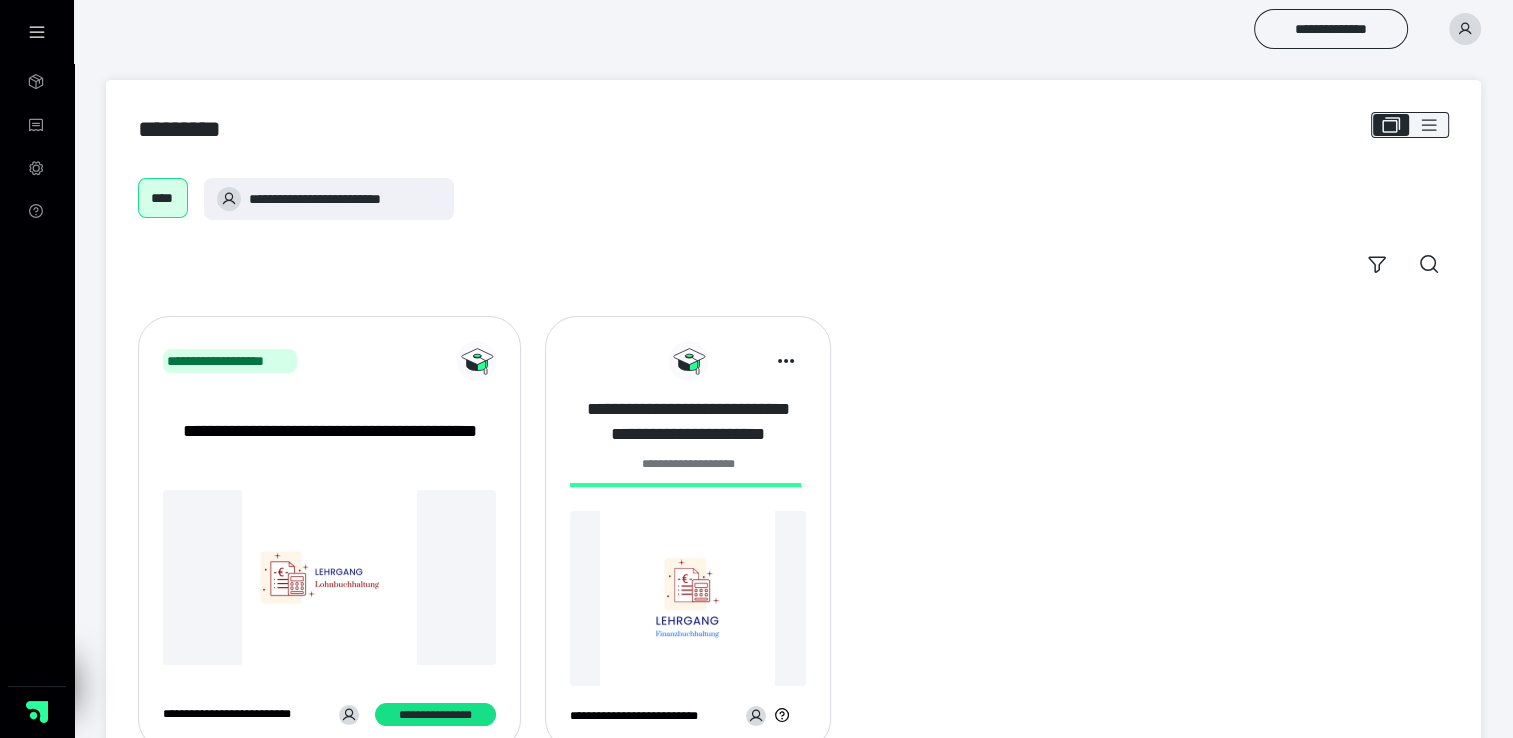 click on "**********" at bounding box center [688, 422] 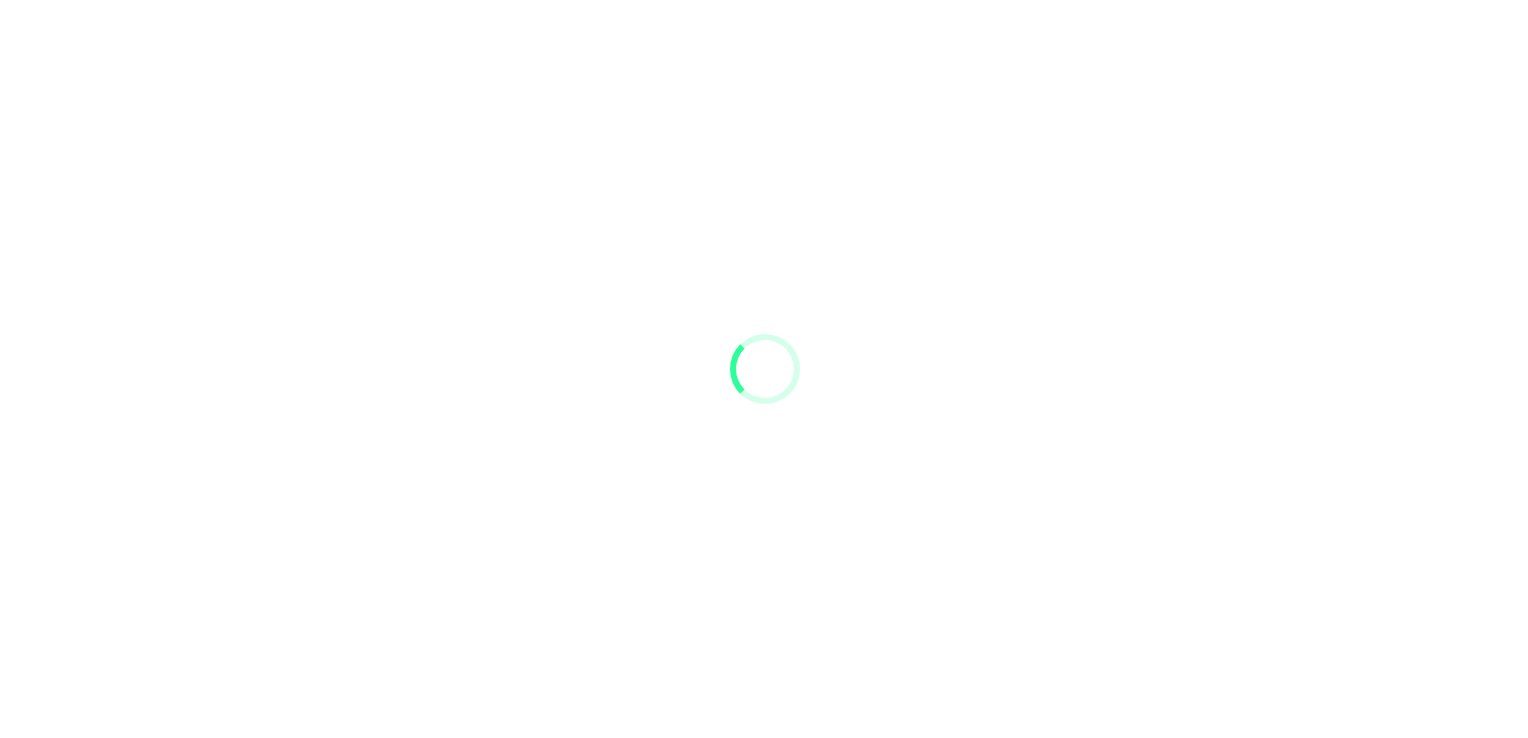 scroll, scrollTop: 0, scrollLeft: 0, axis: both 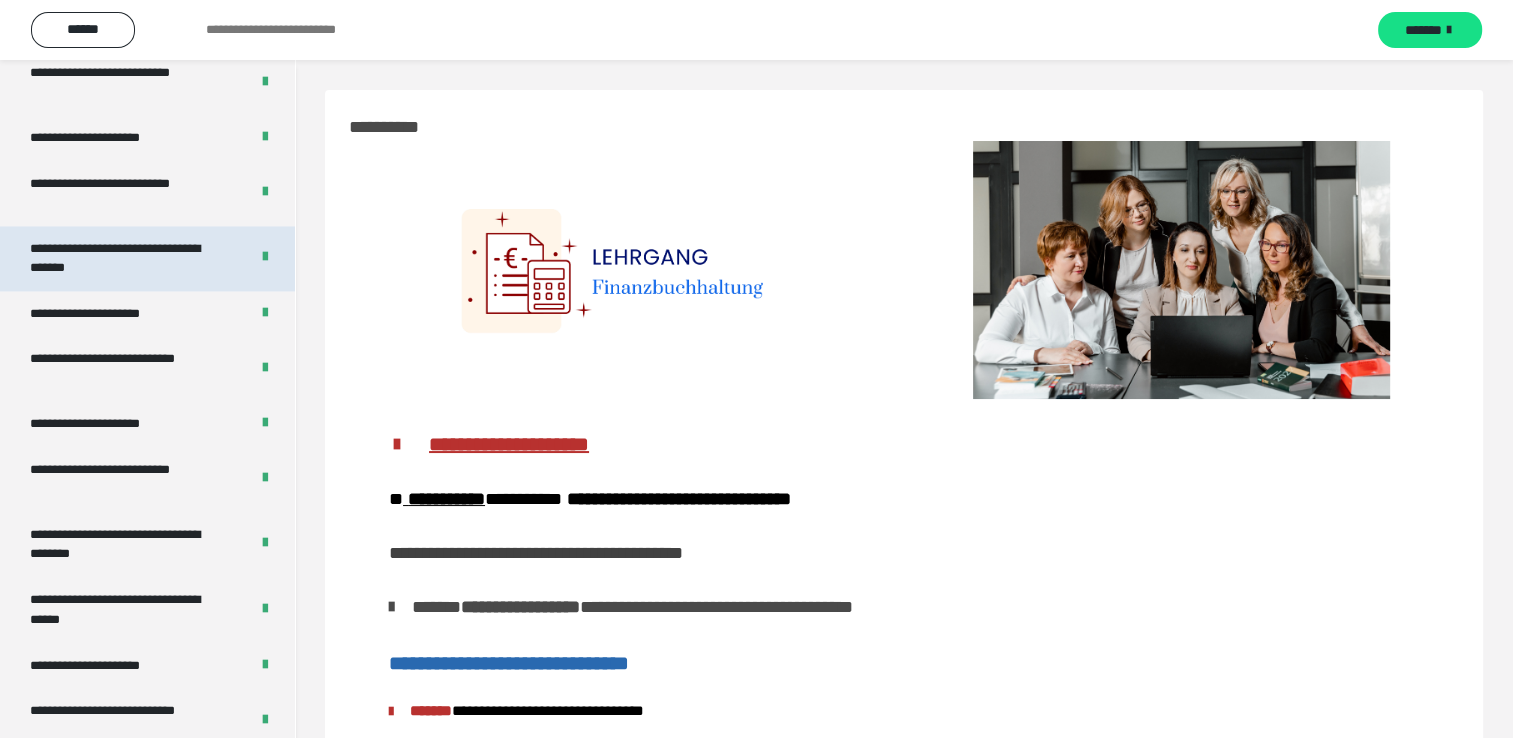 click on "**********" at bounding box center [124, 258] 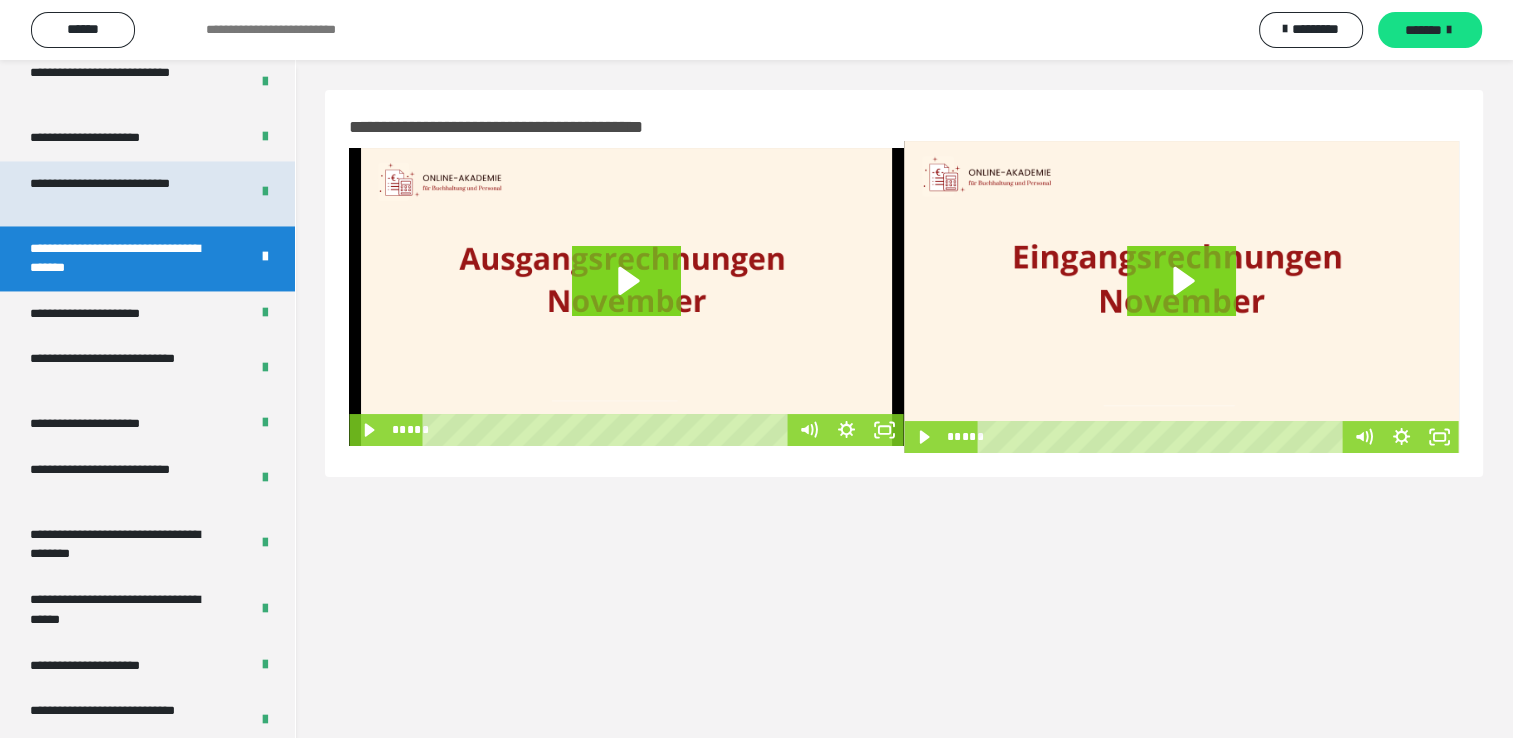 click on "**********" at bounding box center [124, 193] 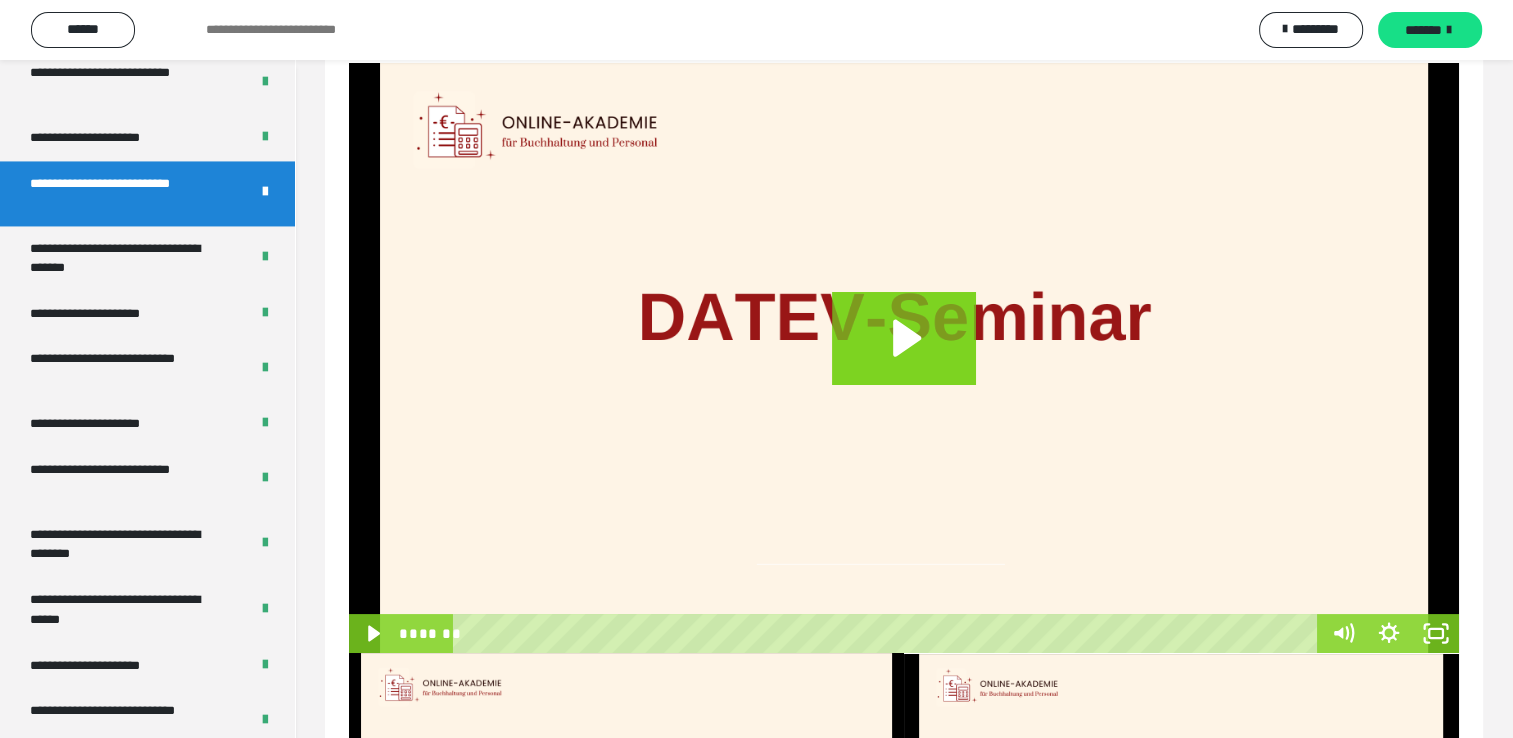 scroll, scrollTop: 80, scrollLeft: 0, axis: vertical 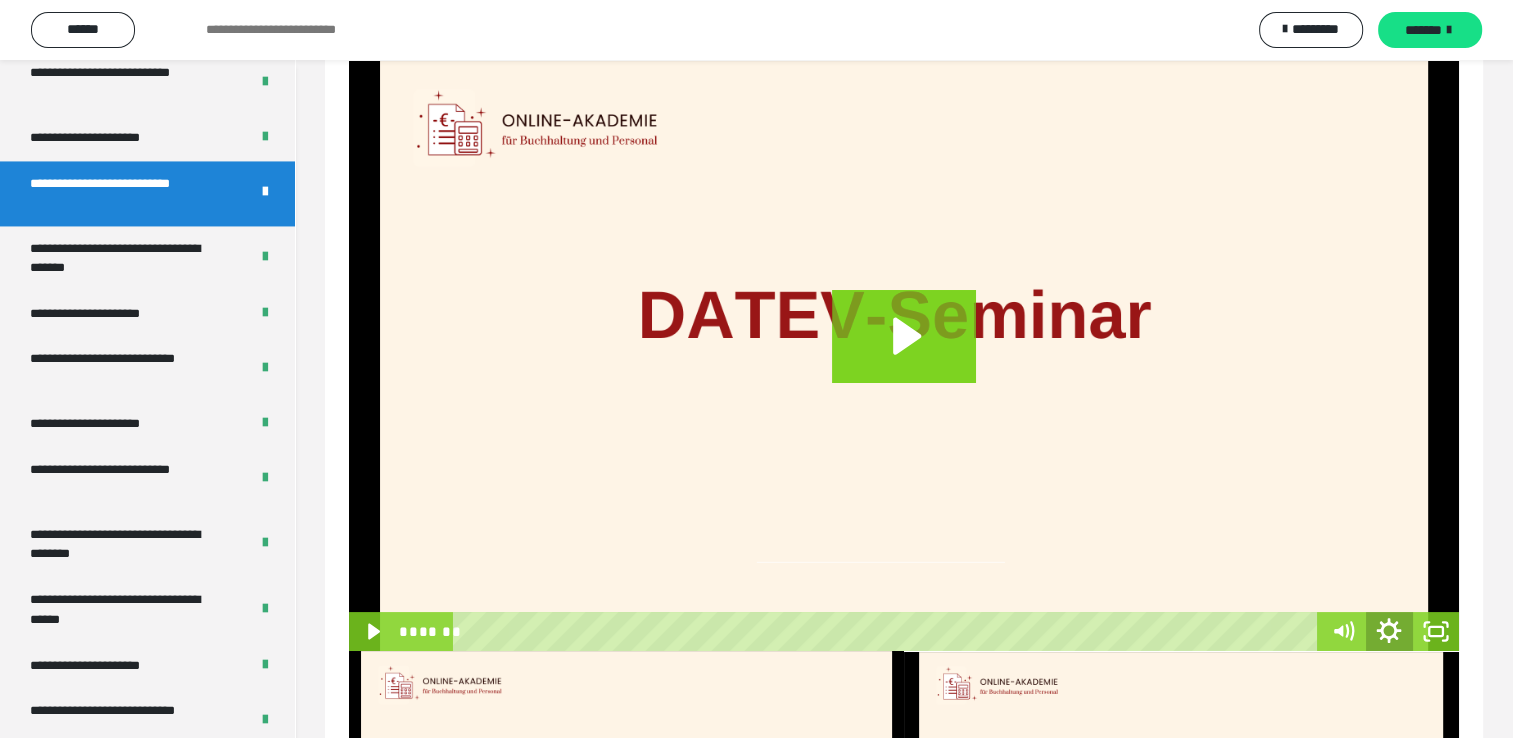 click 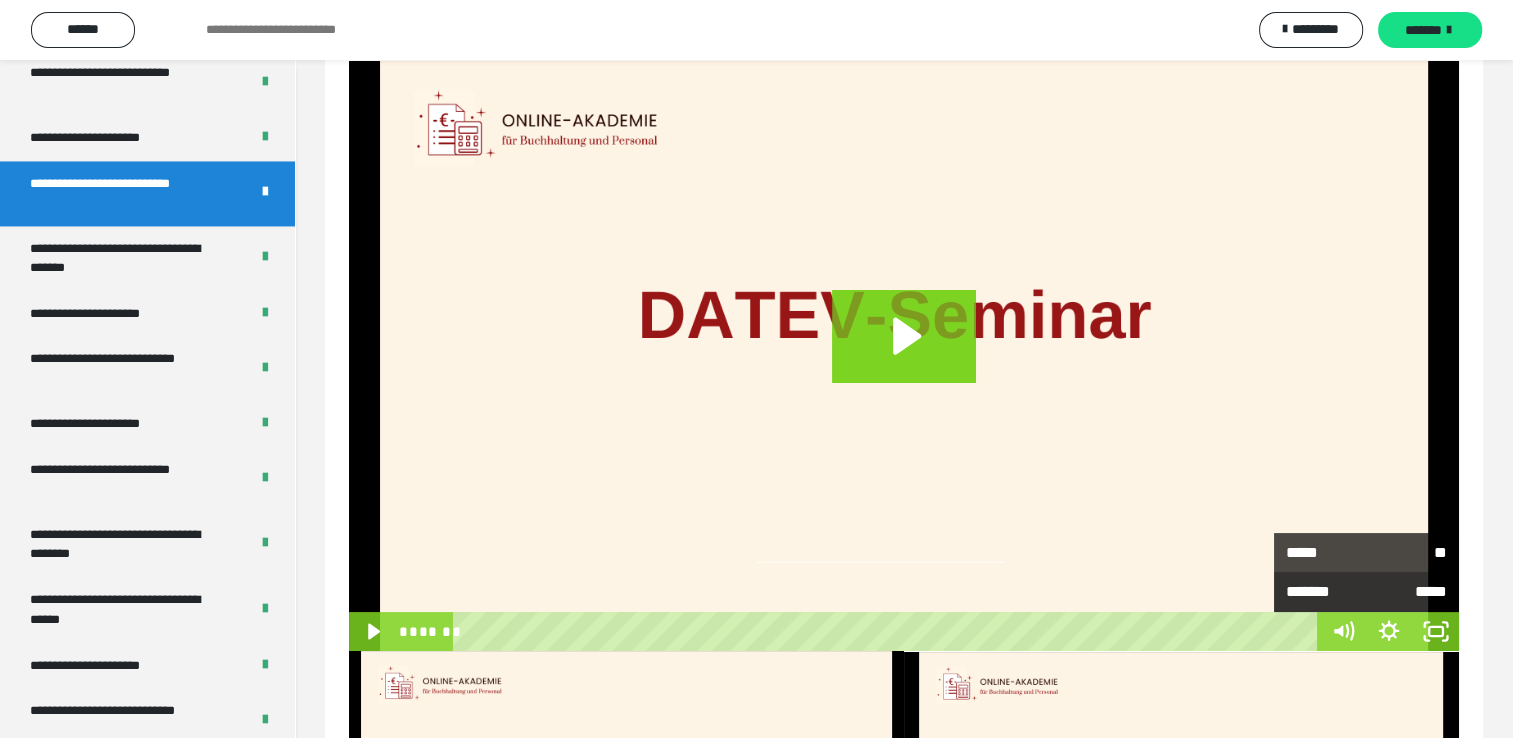 click on "*****" at bounding box center [1406, 591] 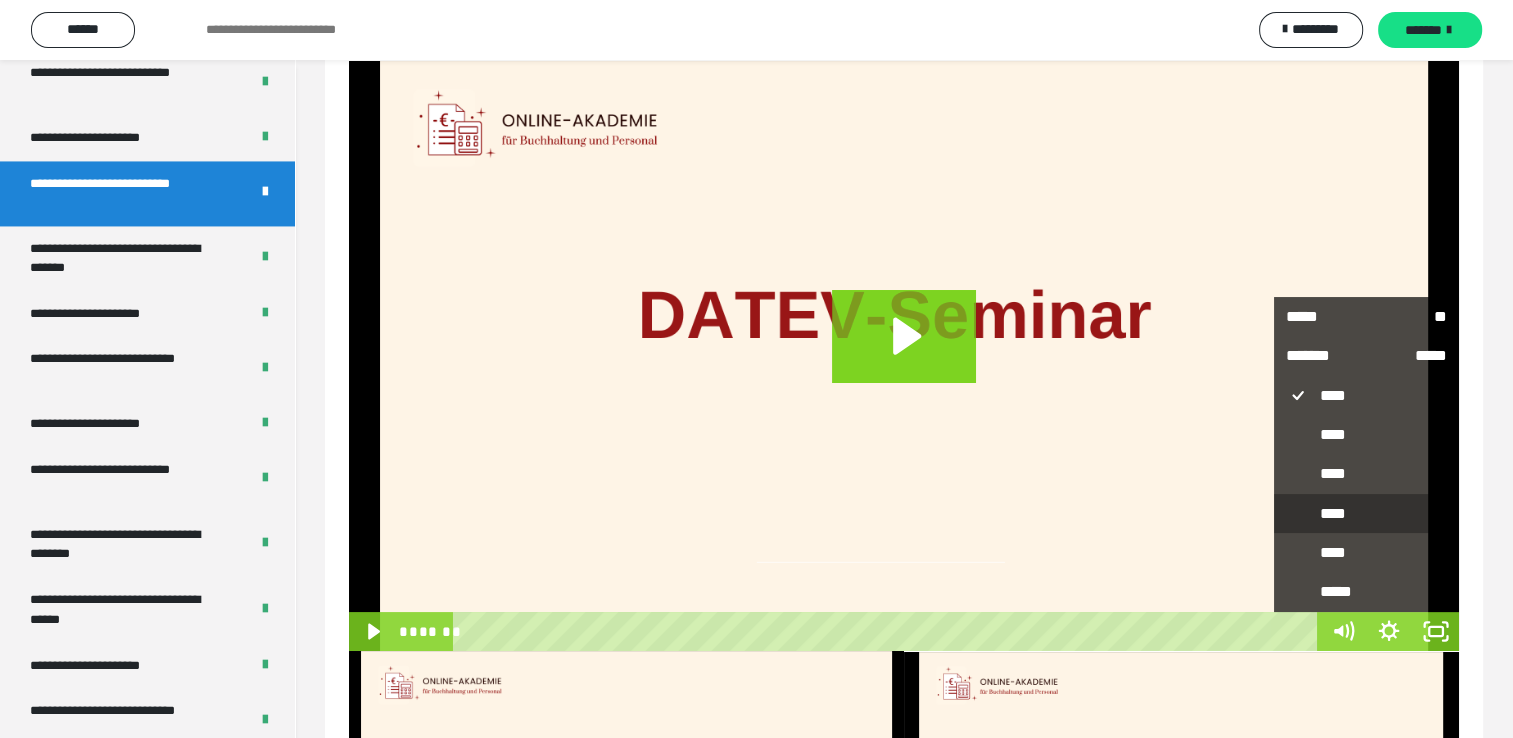 click on "****" at bounding box center (1366, 514) 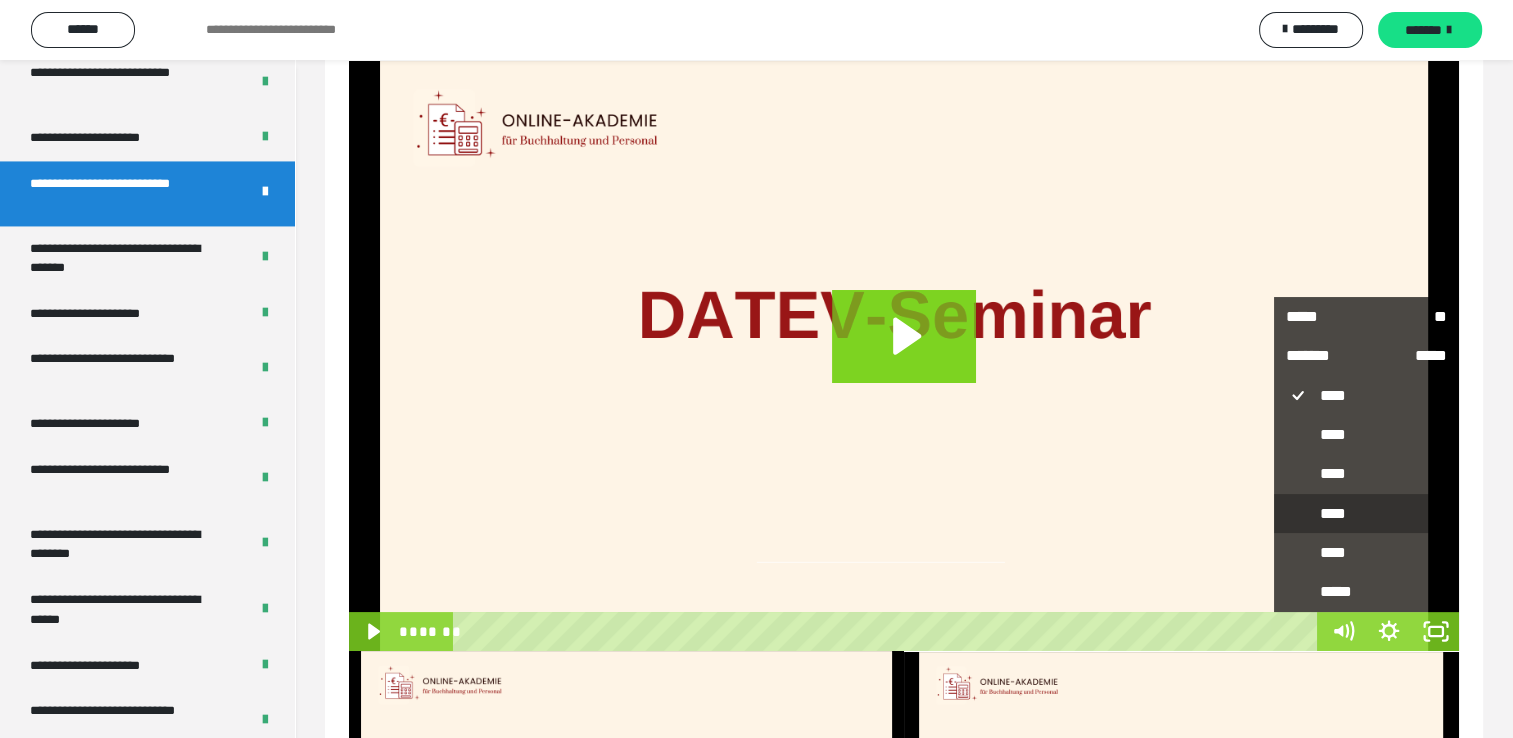 click on "****" at bounding box center [1274, 494] 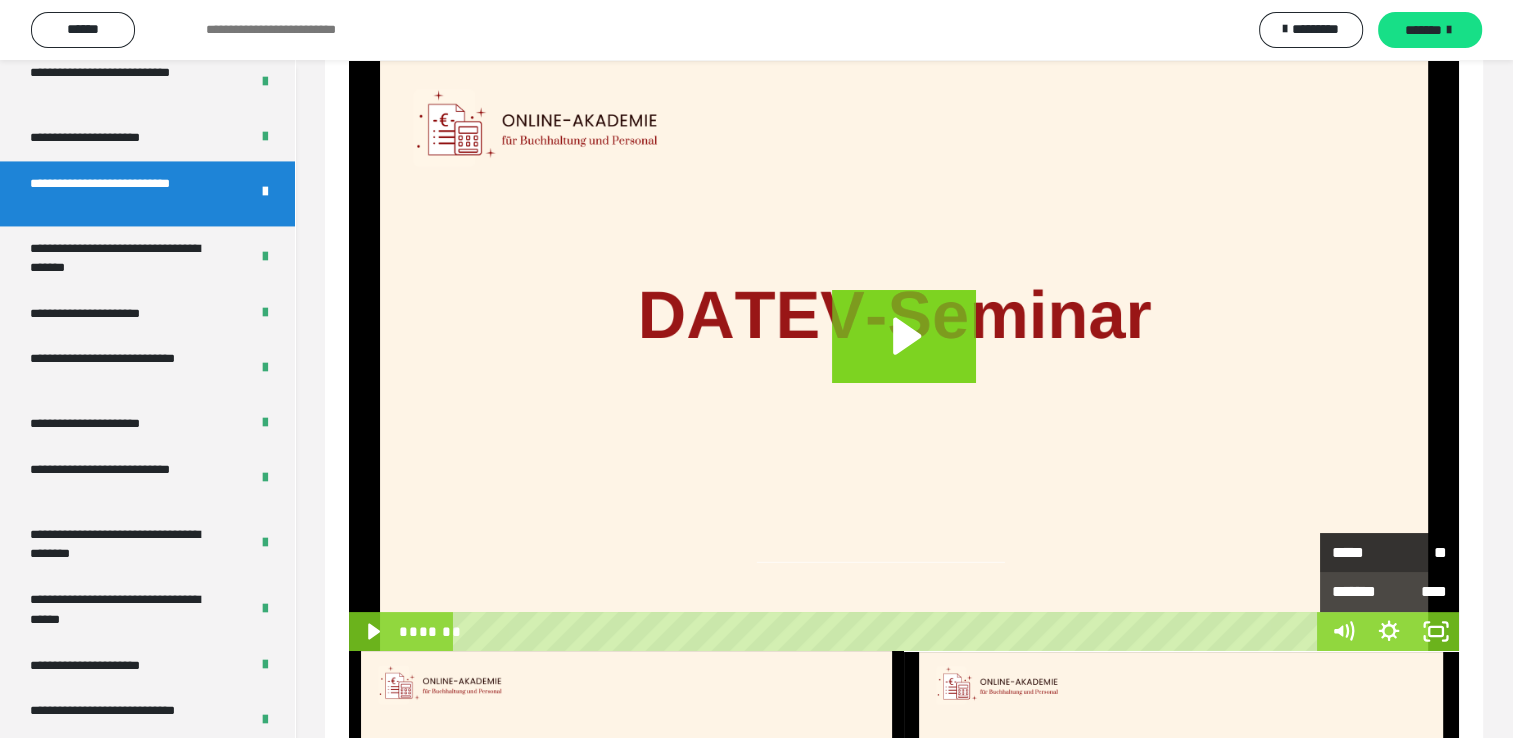 click on "*****" at bounding box center (1361, 552) 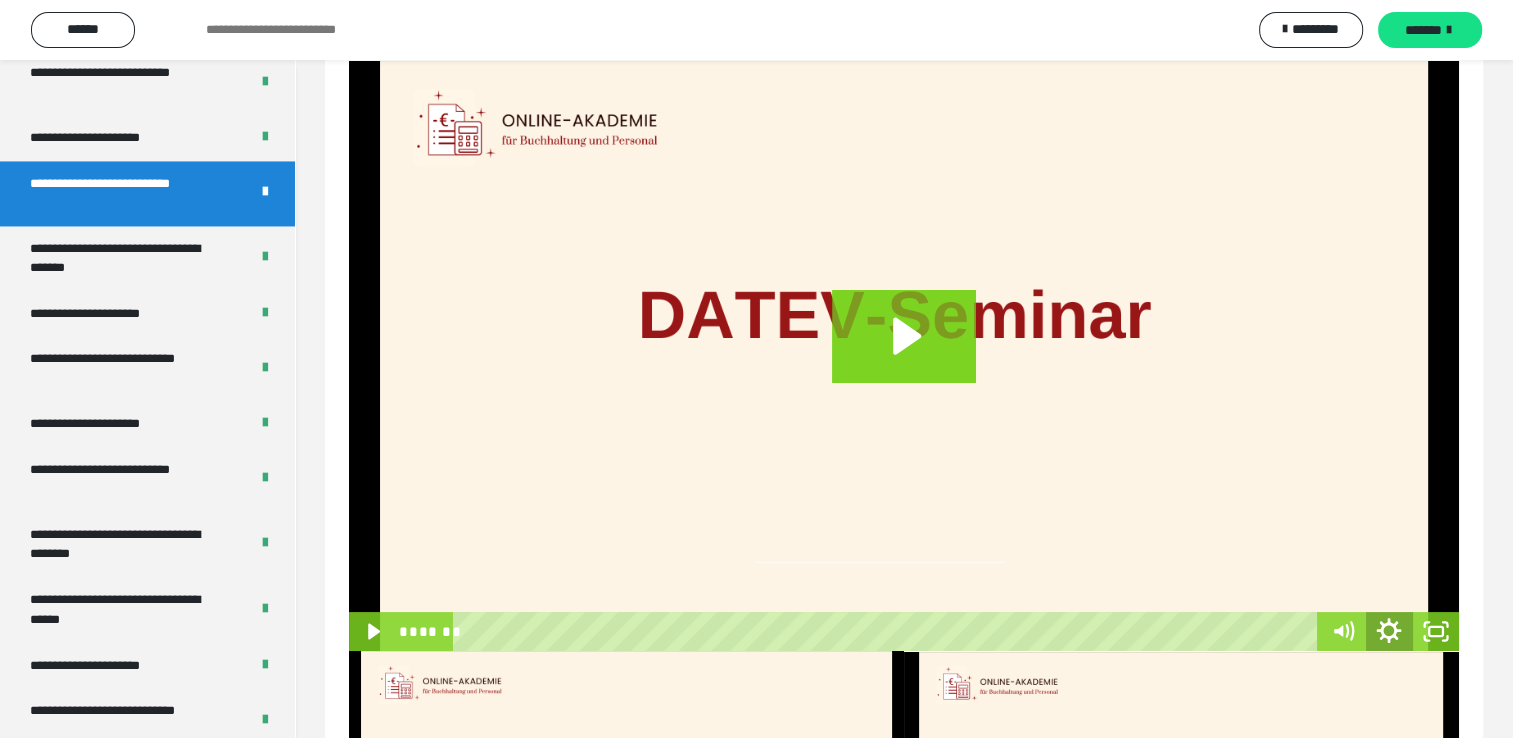 click 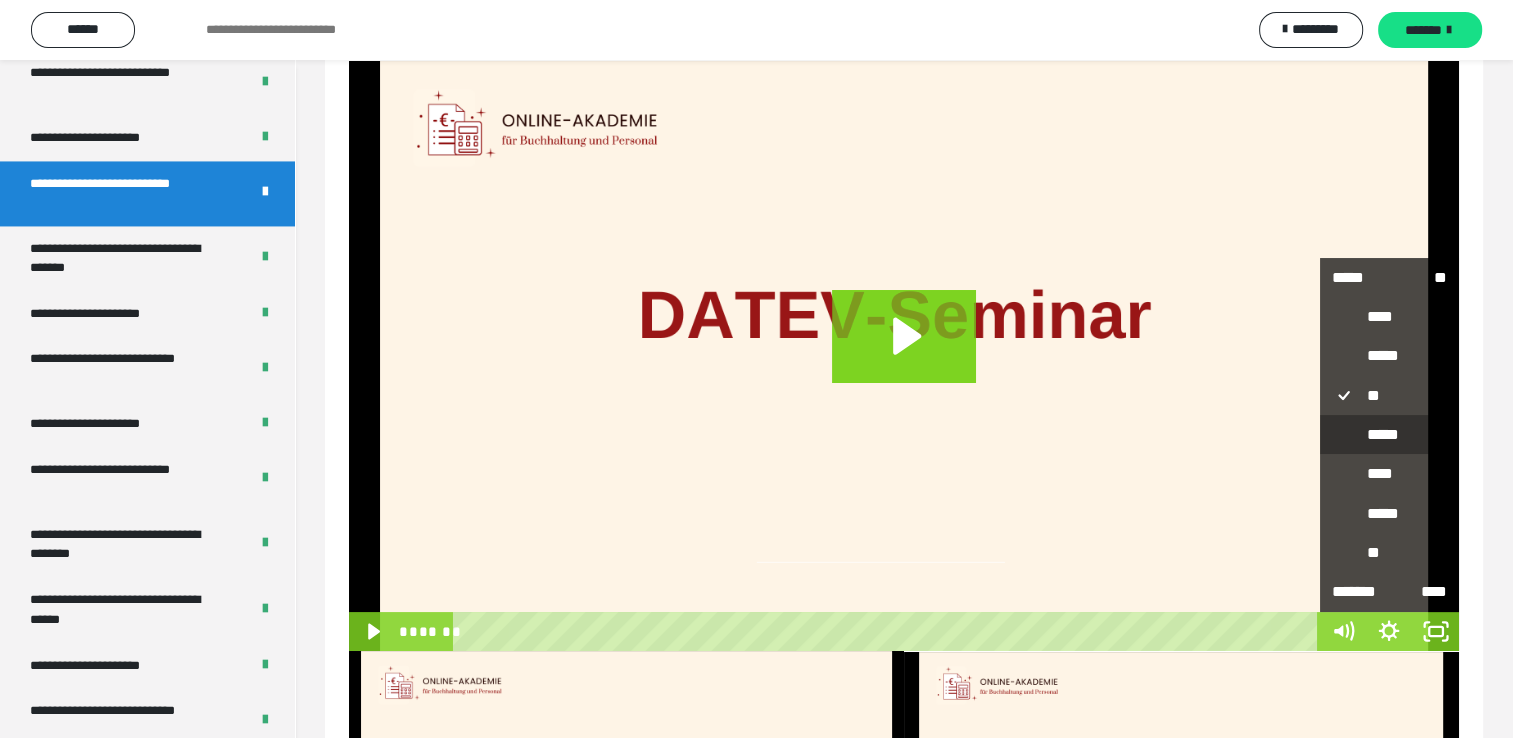 click on "*****" at bounding box center [1389, 435] 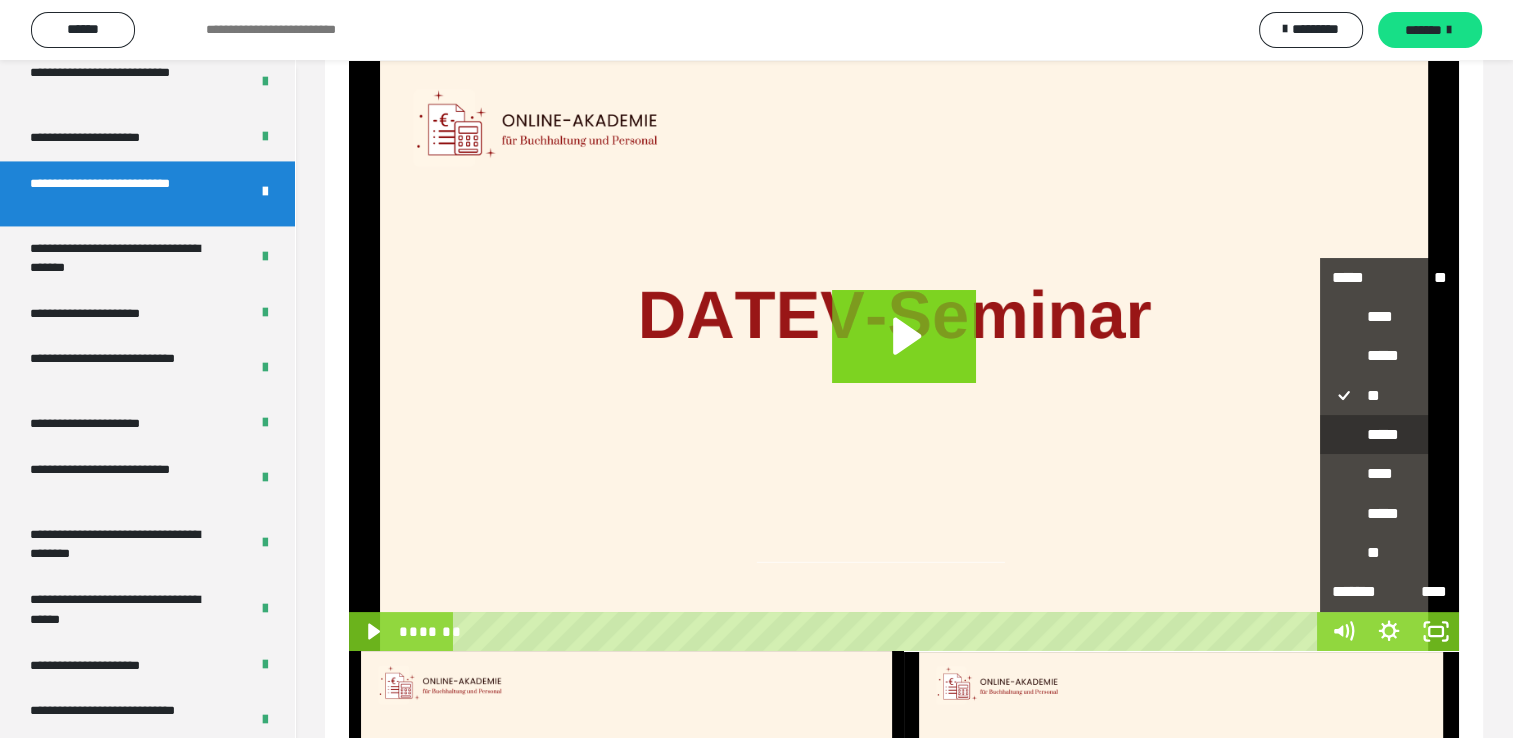 click on "*****" at bounding box center (1320, 415) 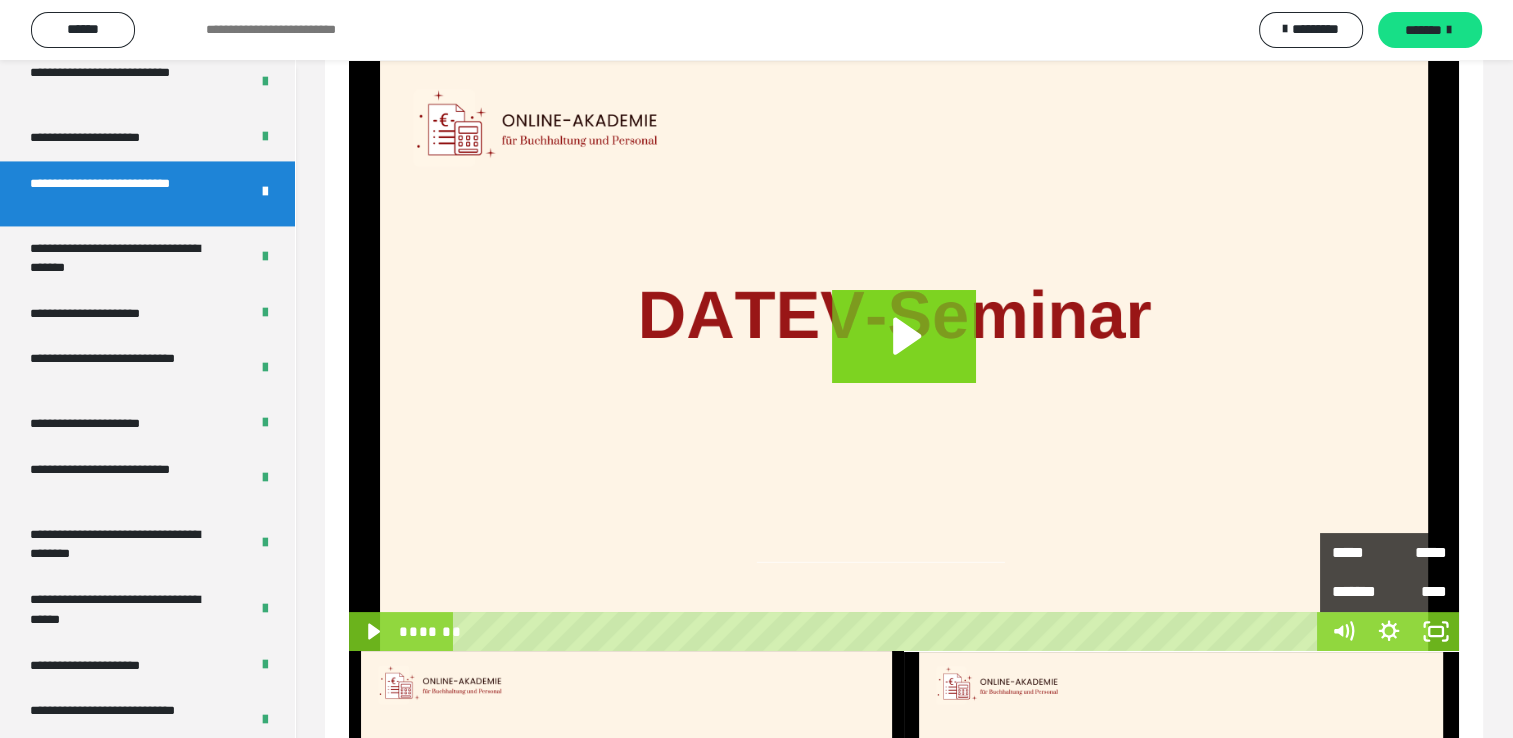 click at bounding box center [904, 356] 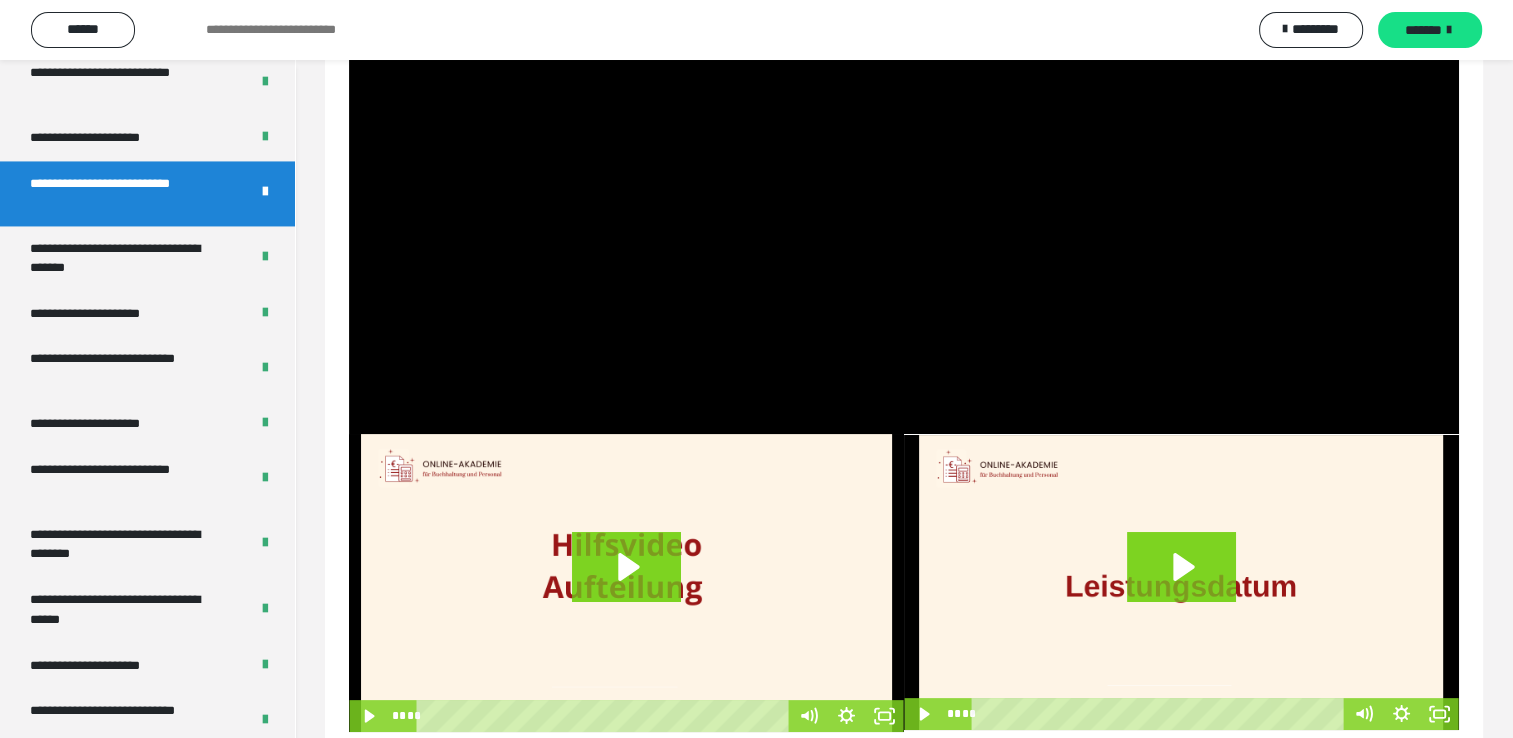 scroll, scrollTop: 333, scrollLeft: 0, axis: vertical 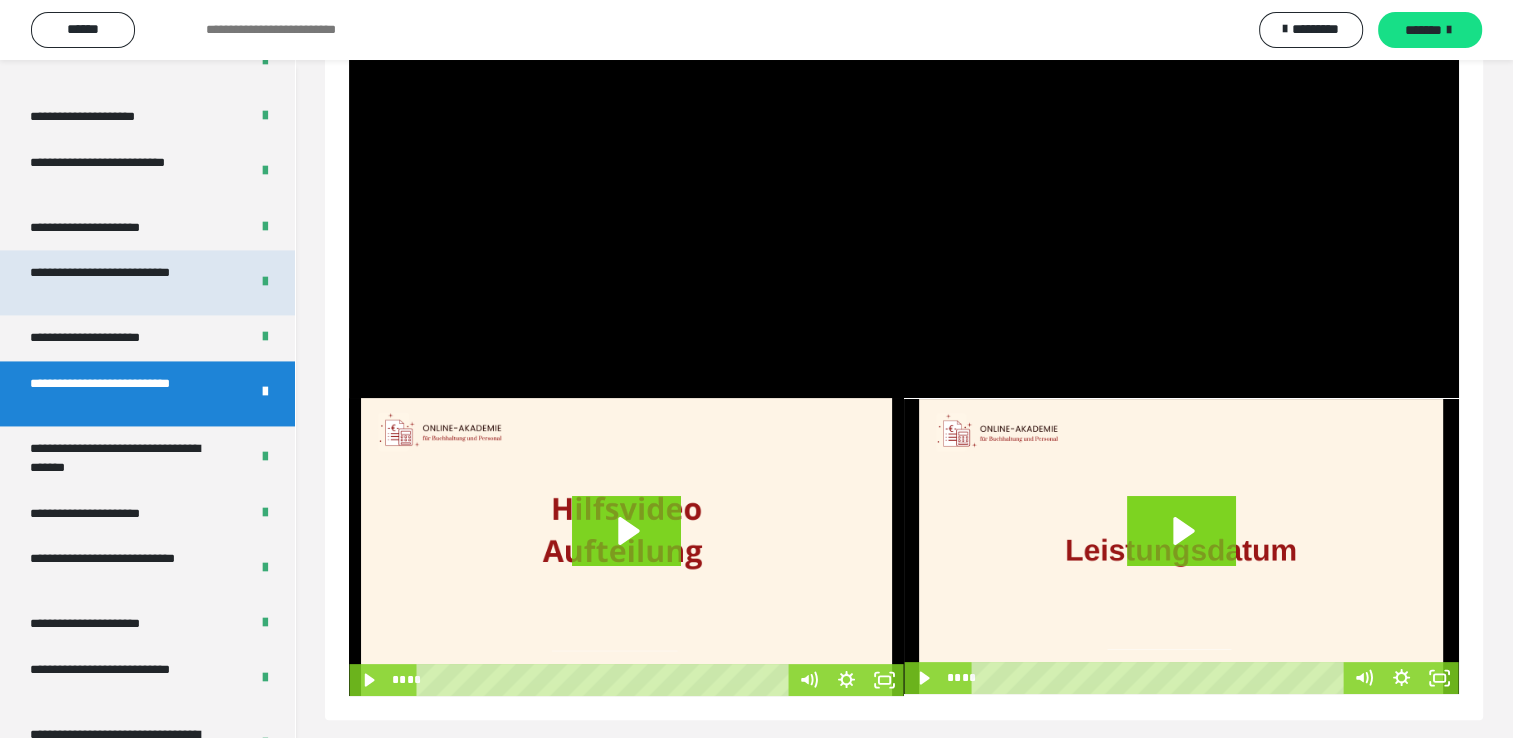 click on "**********" at bounding box center (124, 282) 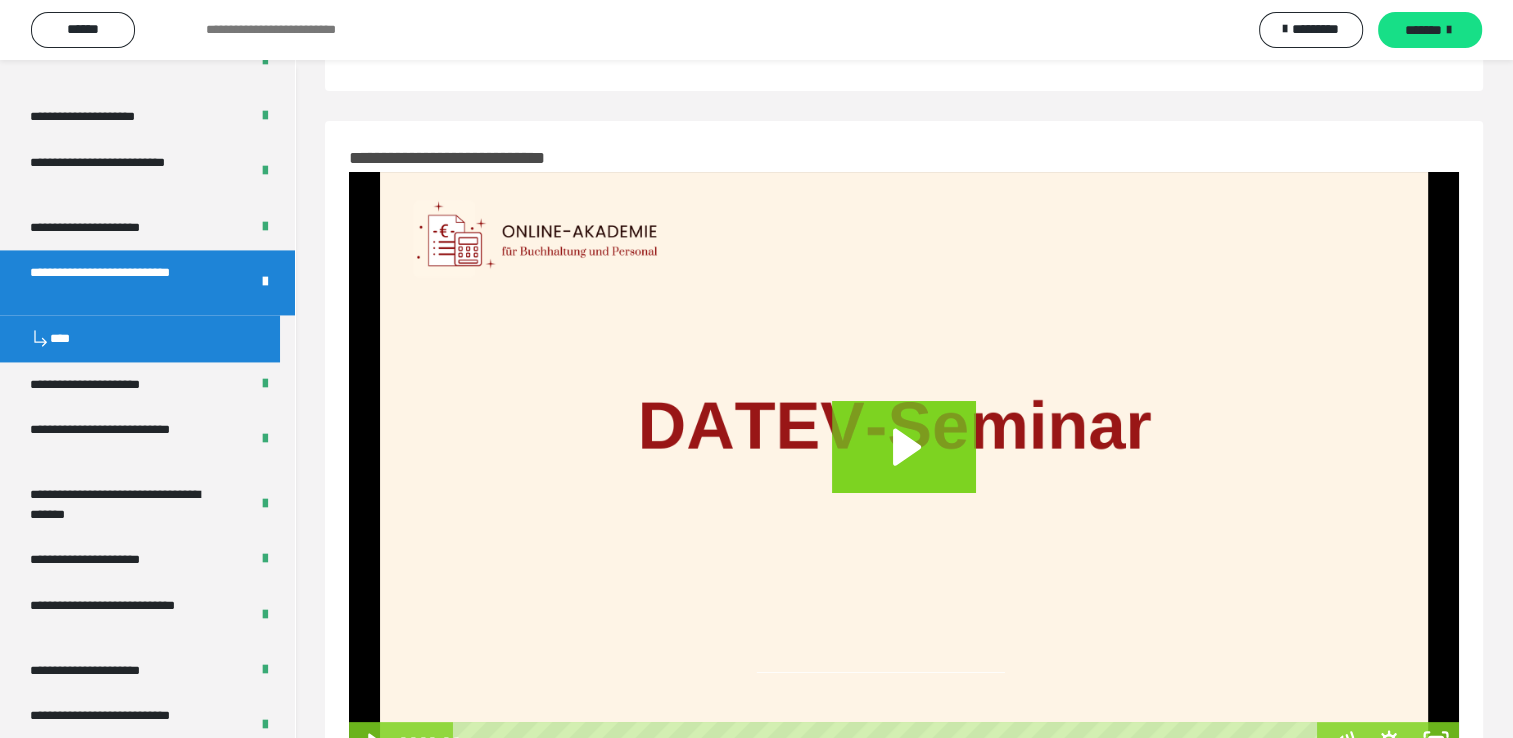 scroll, scrollTop: 336, scrollLeft: 0, axis: vertical 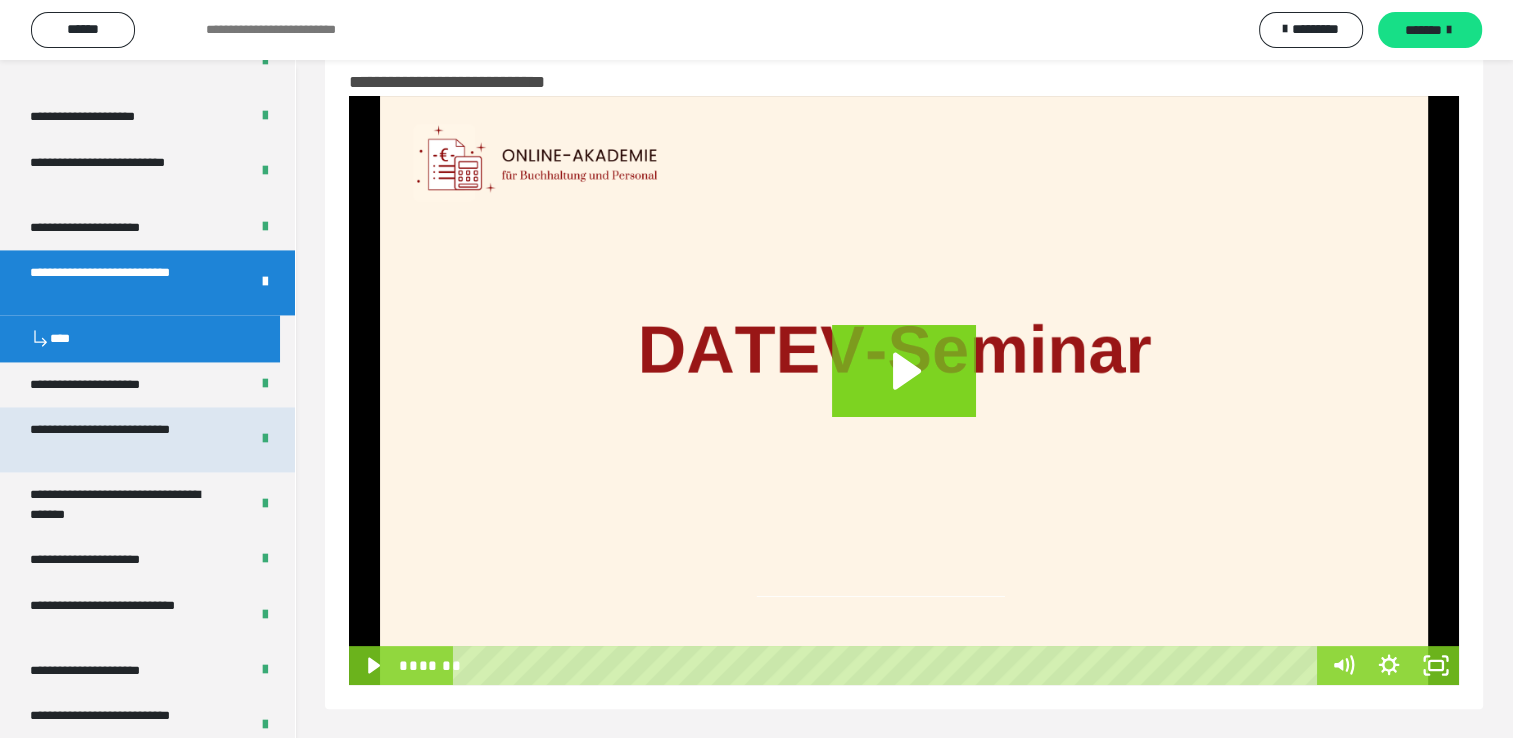 click on "**********" at bounding box center [124, 439] 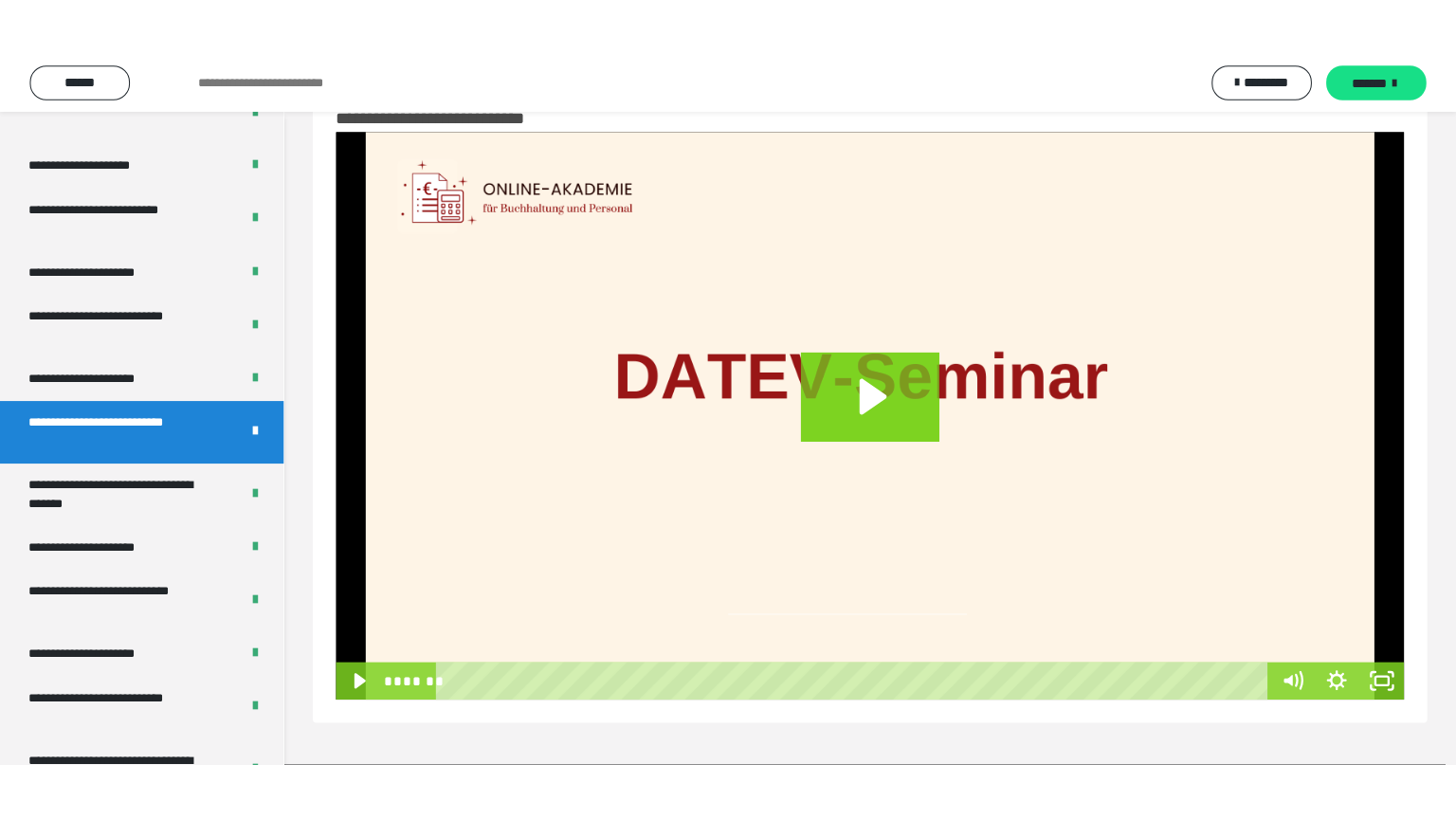 scroll, scrollTop: 44, scrollLeft: 0, axis: vertical 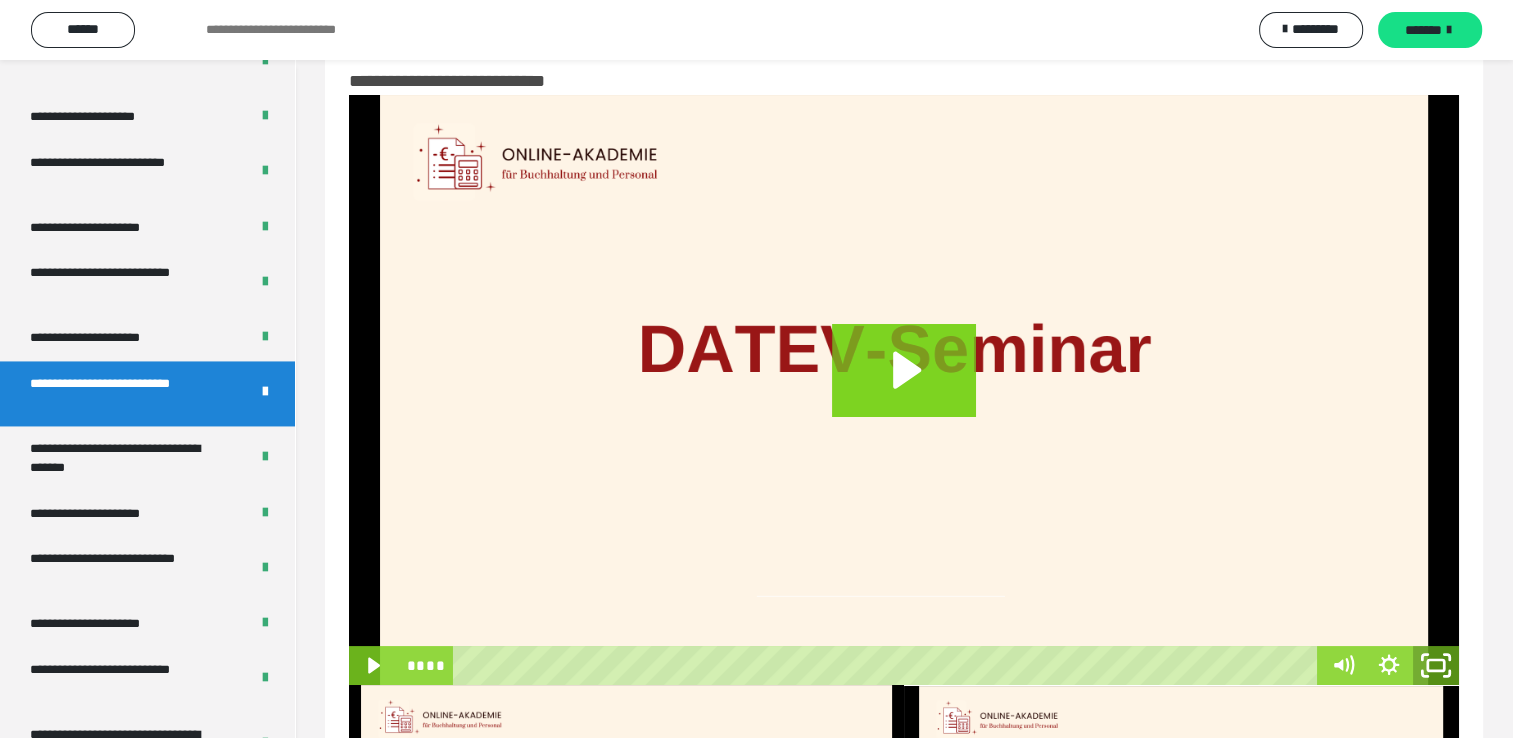 click 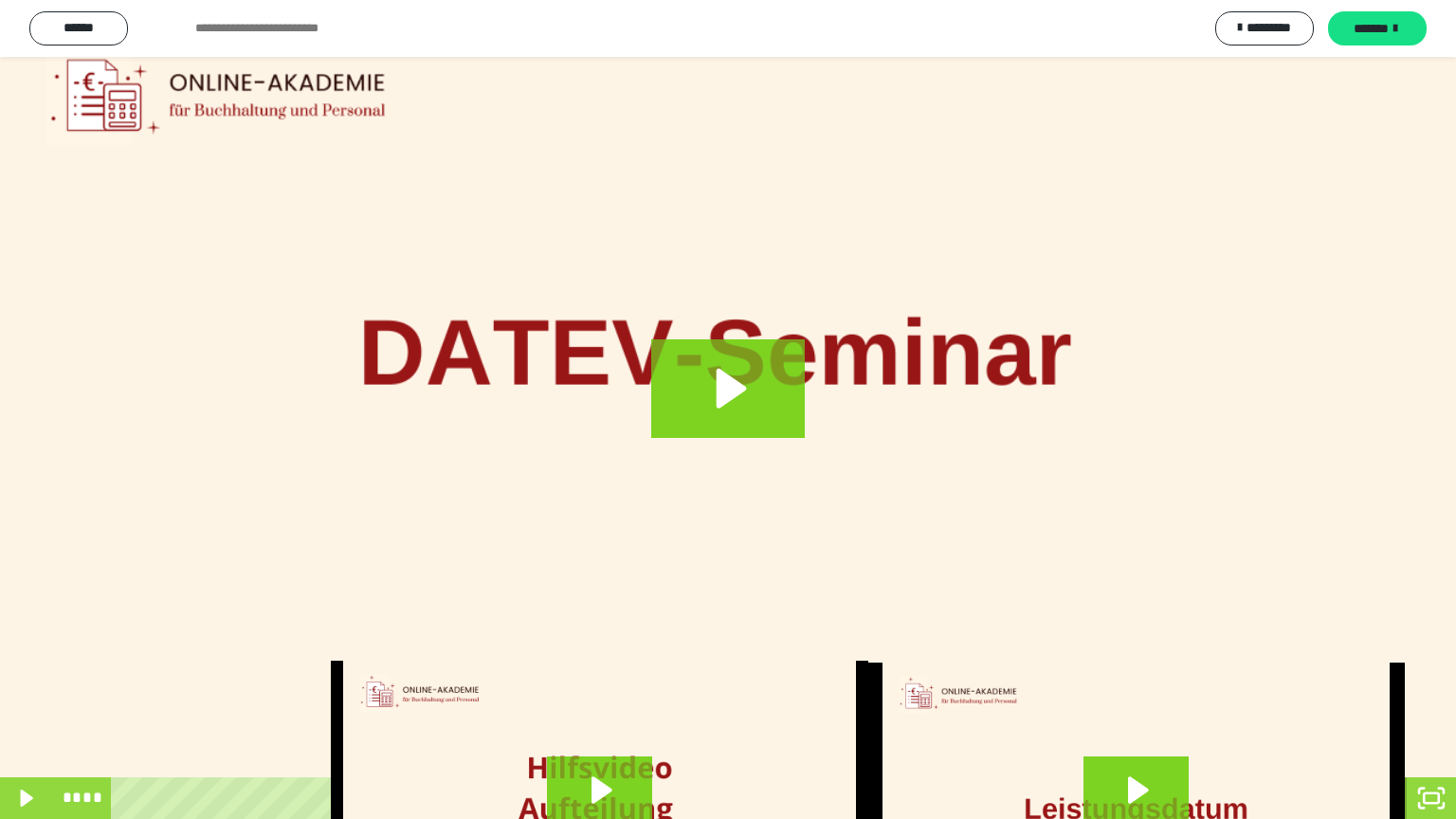 click 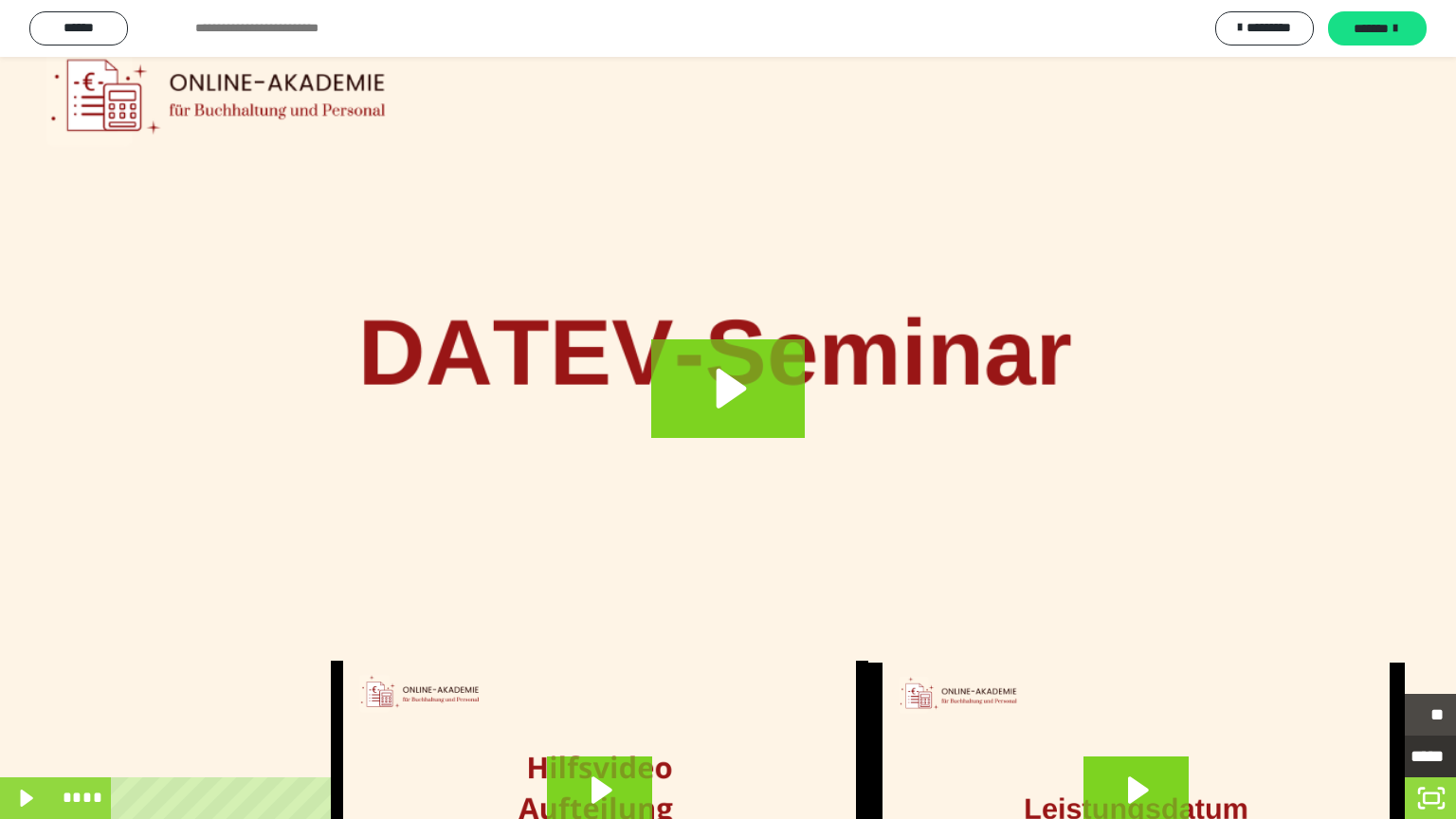 click on "*****" at bounding box center (1400, 756) 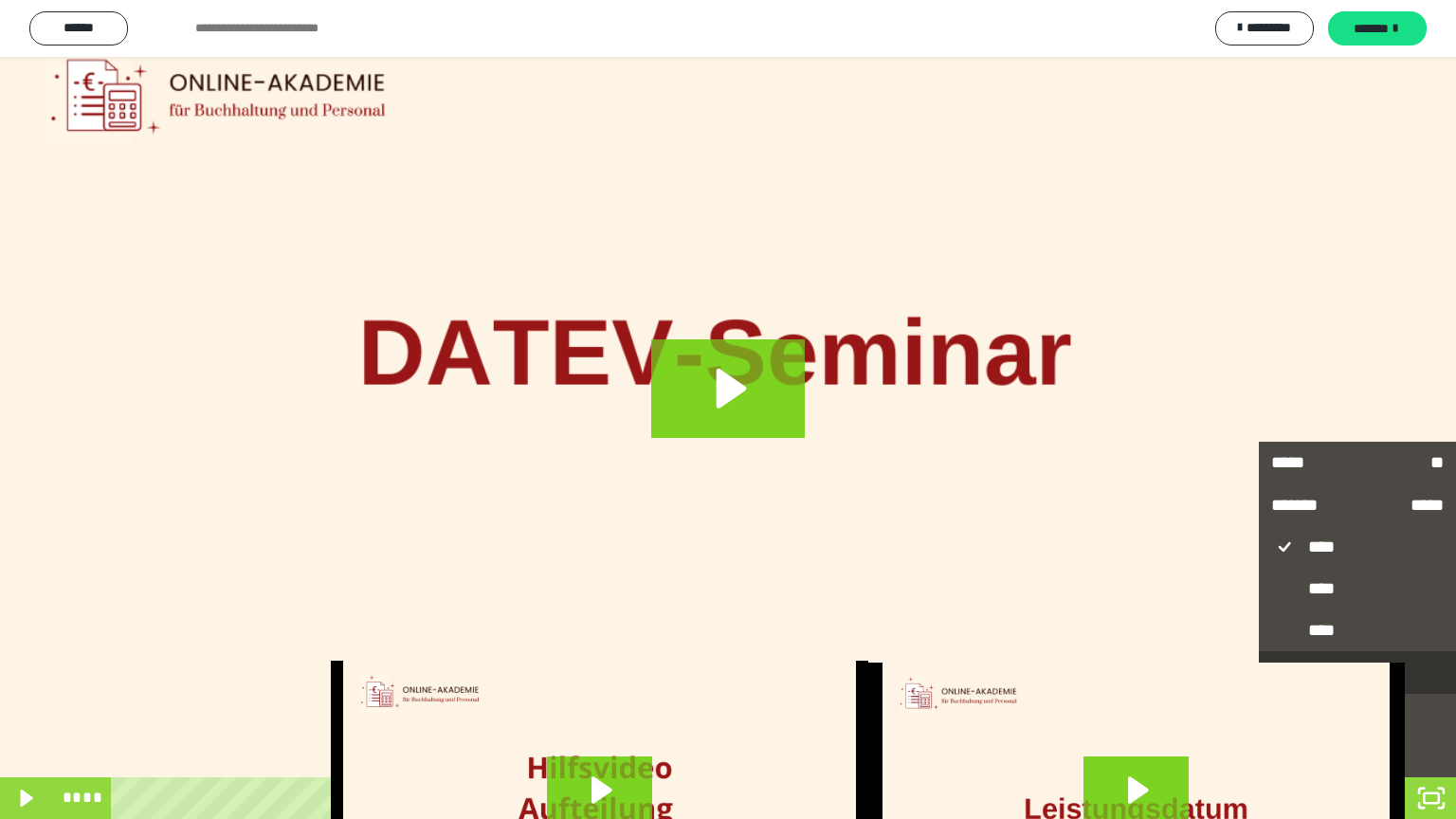 click on "****" at bounding box center [1357, 673] 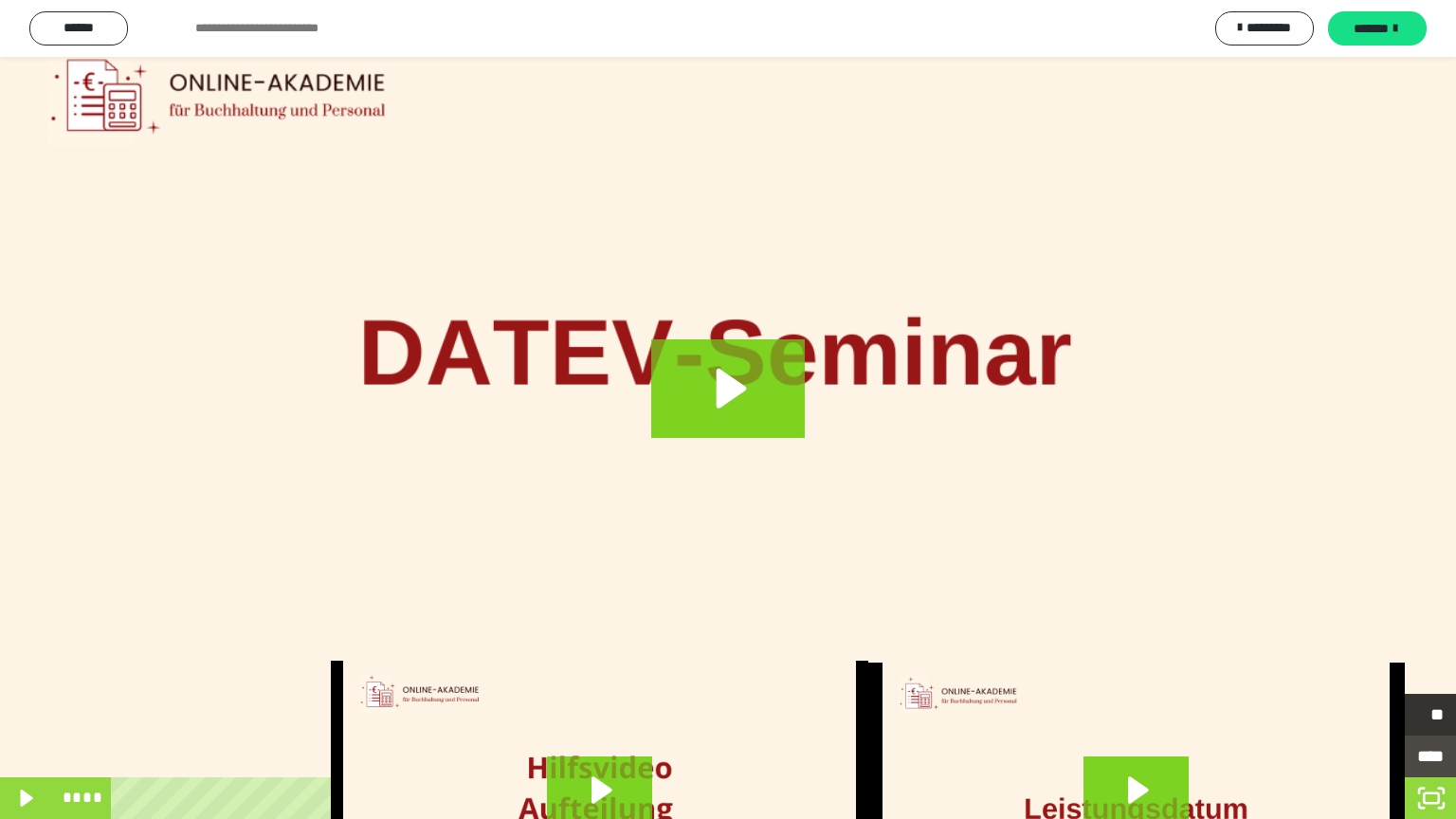 click on "**" at bounding box center (1412, 715) 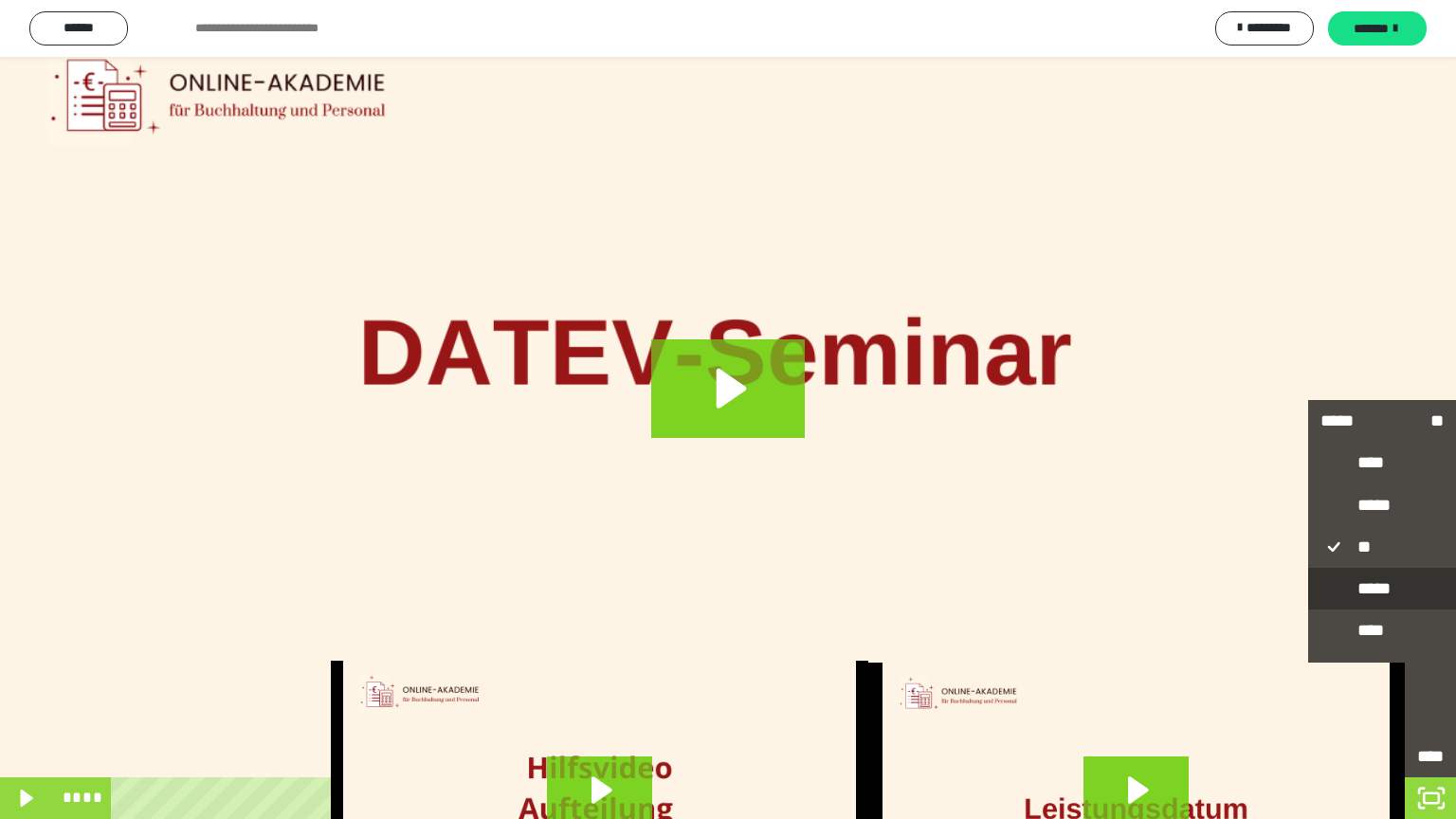 click on "*****" at bounding box center [1382, 590] 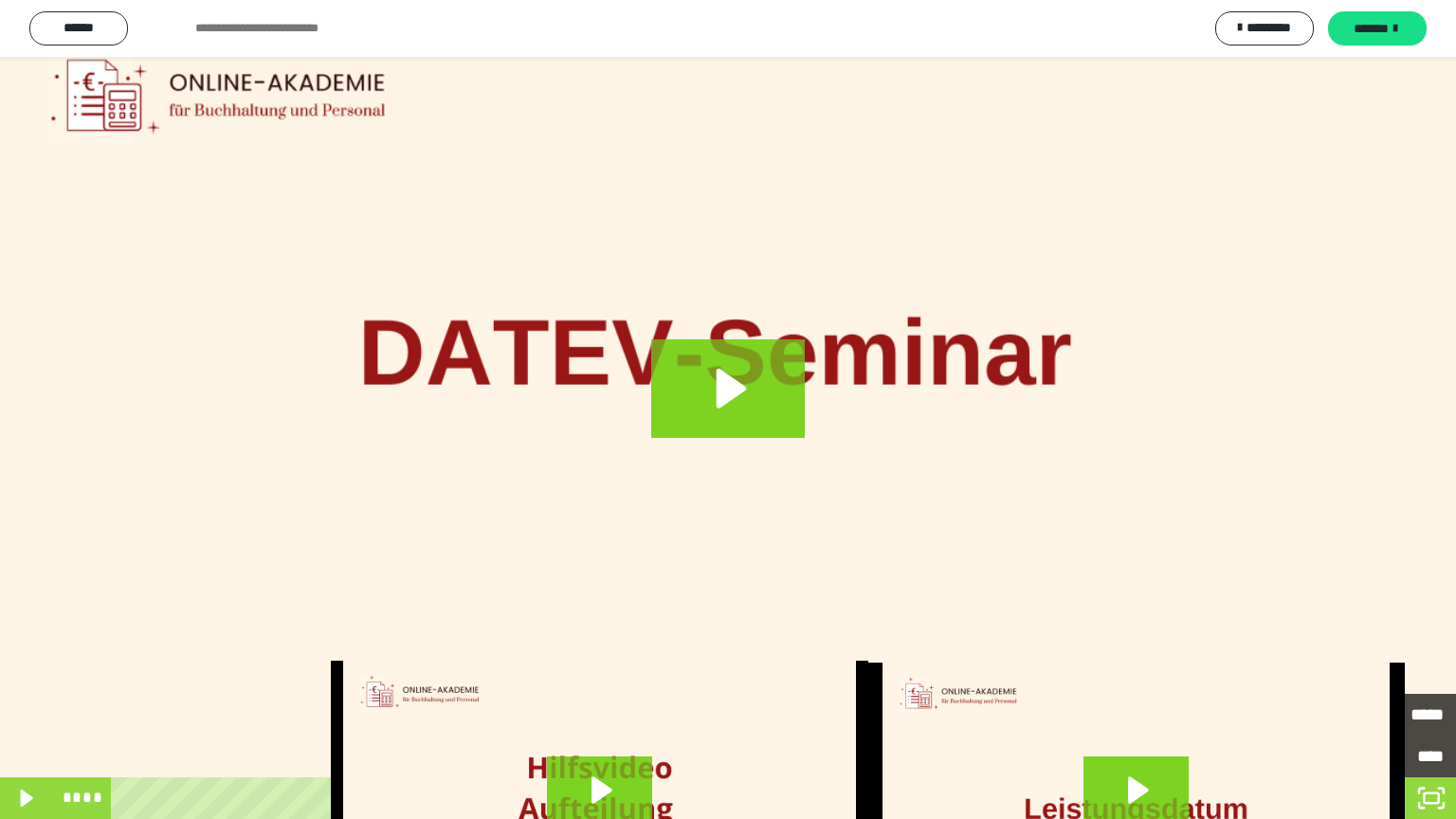 click at bounding box center [728, 410] 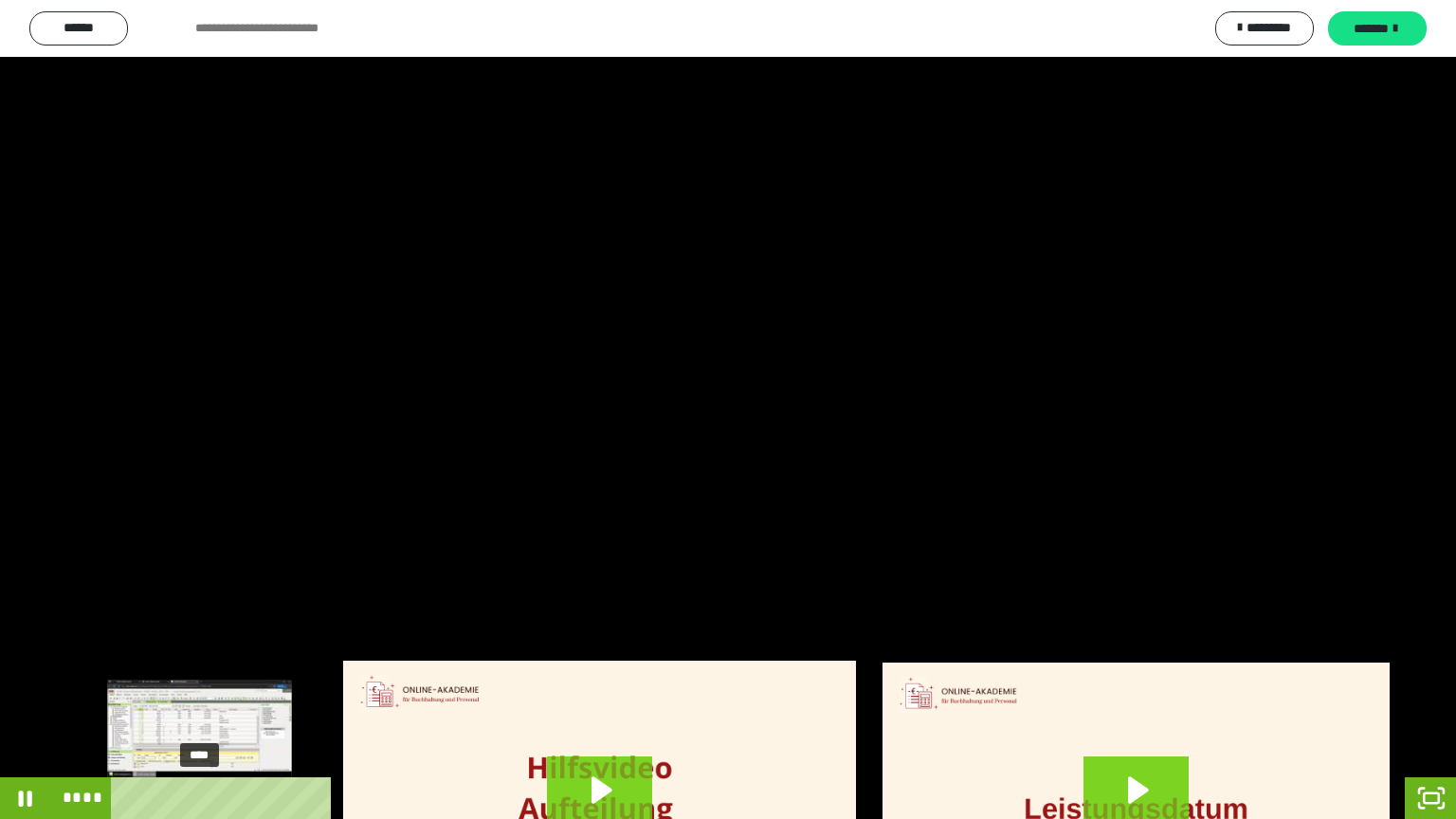 click at bounding box center [200, 798] 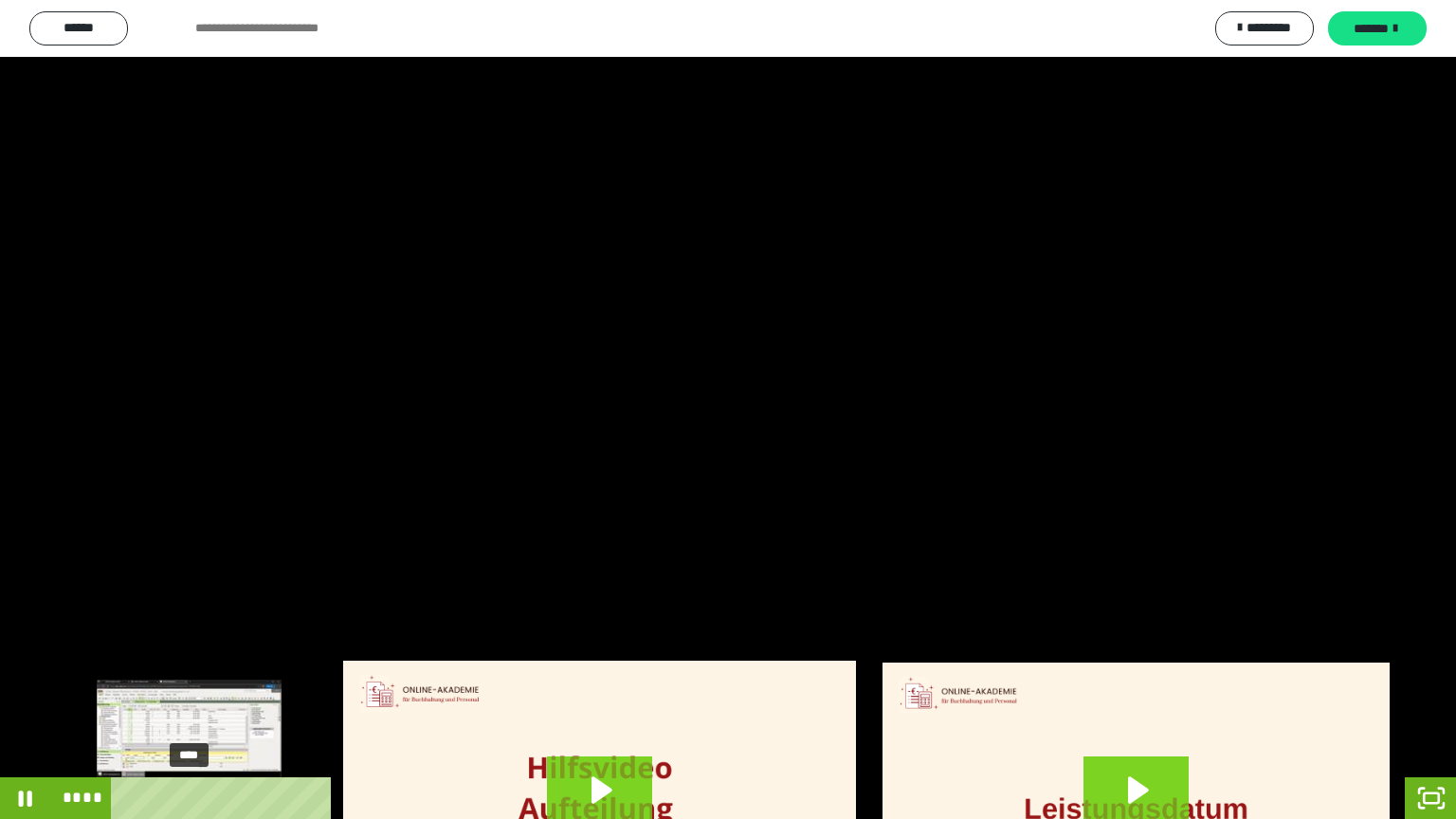 click on "****" at bounding box center (712, 798) 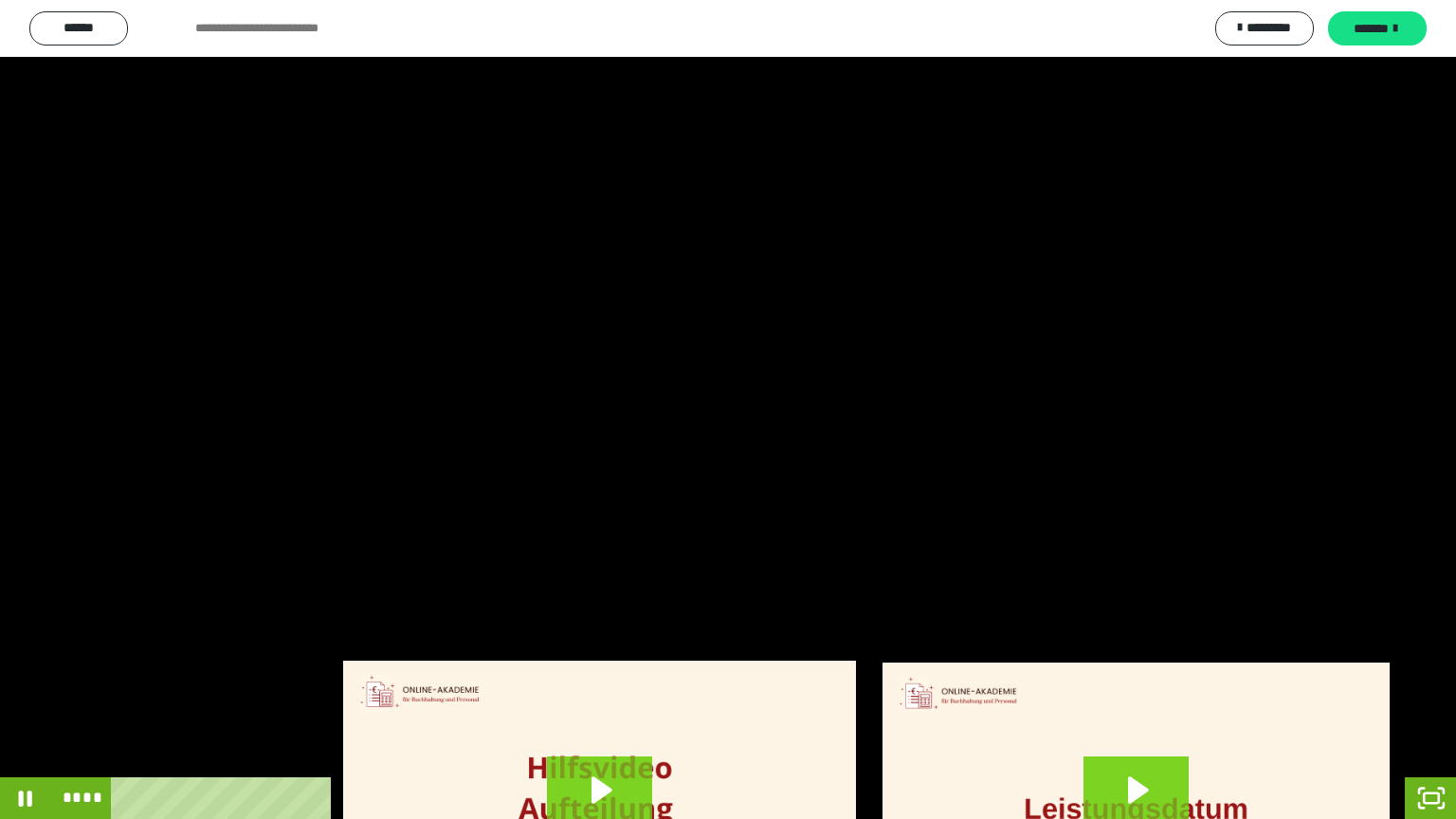 click at bounding box center (728, 410) 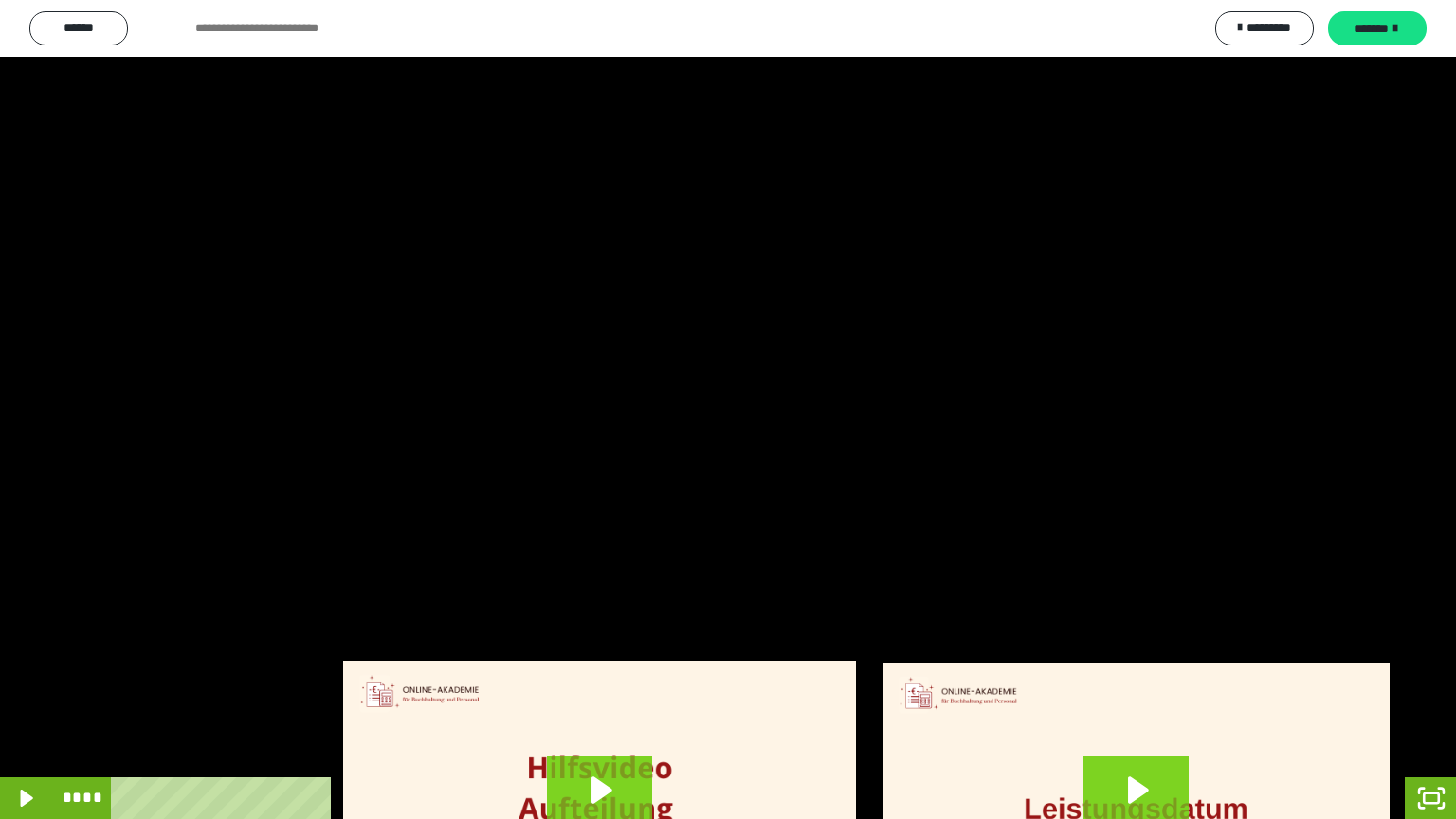 click at bounding box center [728, 410] 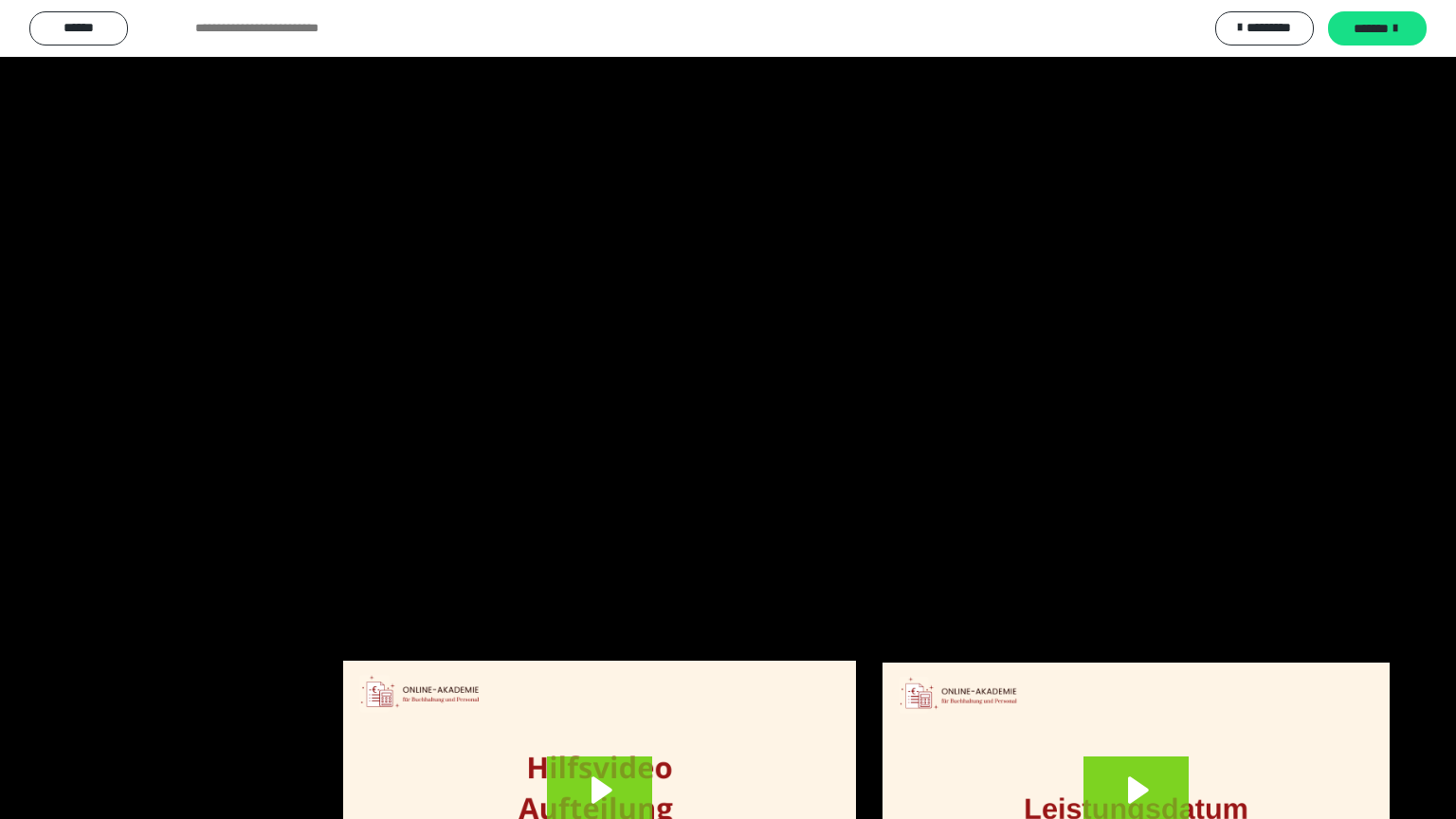click at bounding box center (728, 410) 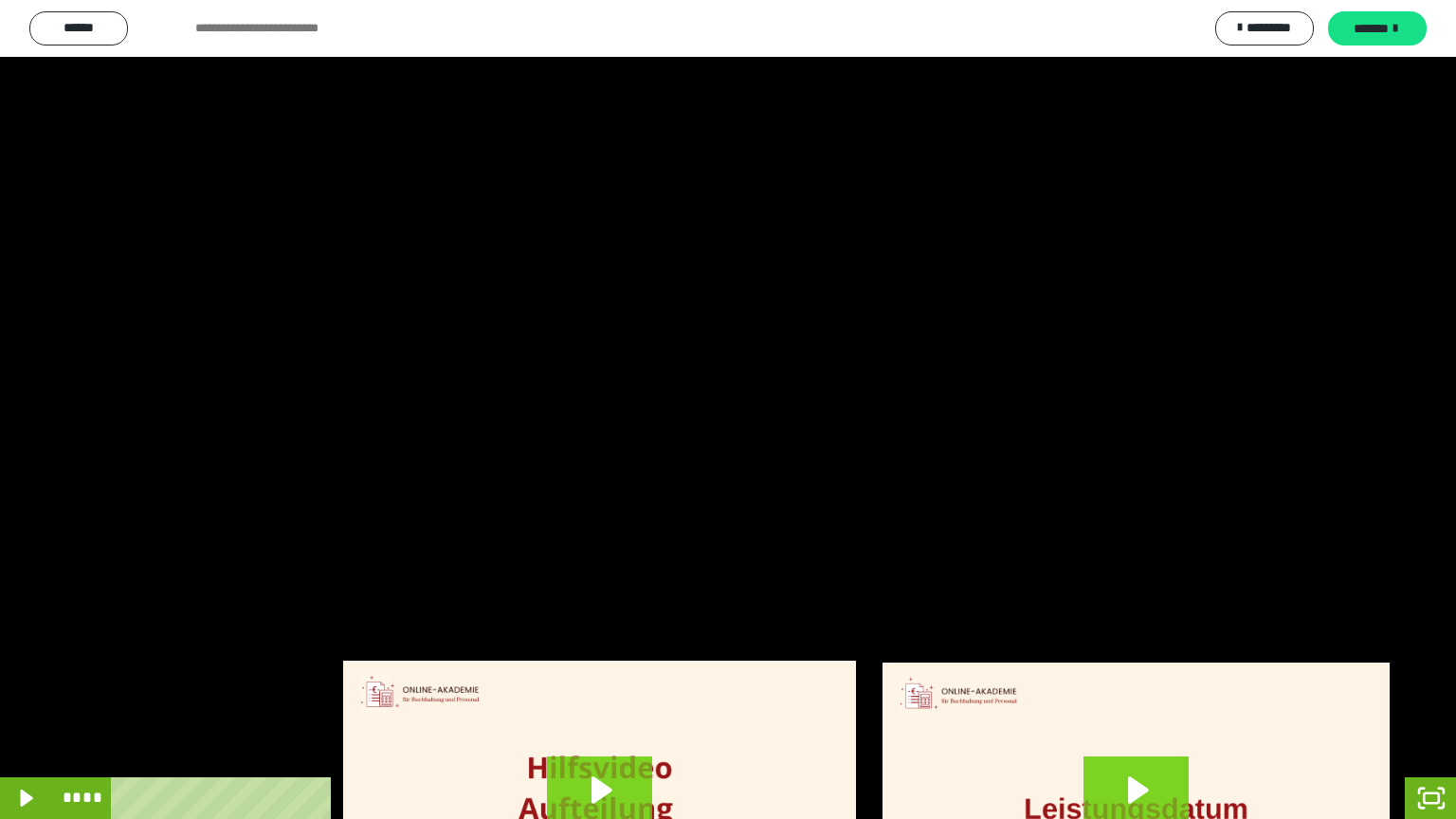 click at bounding box center (728, 410) 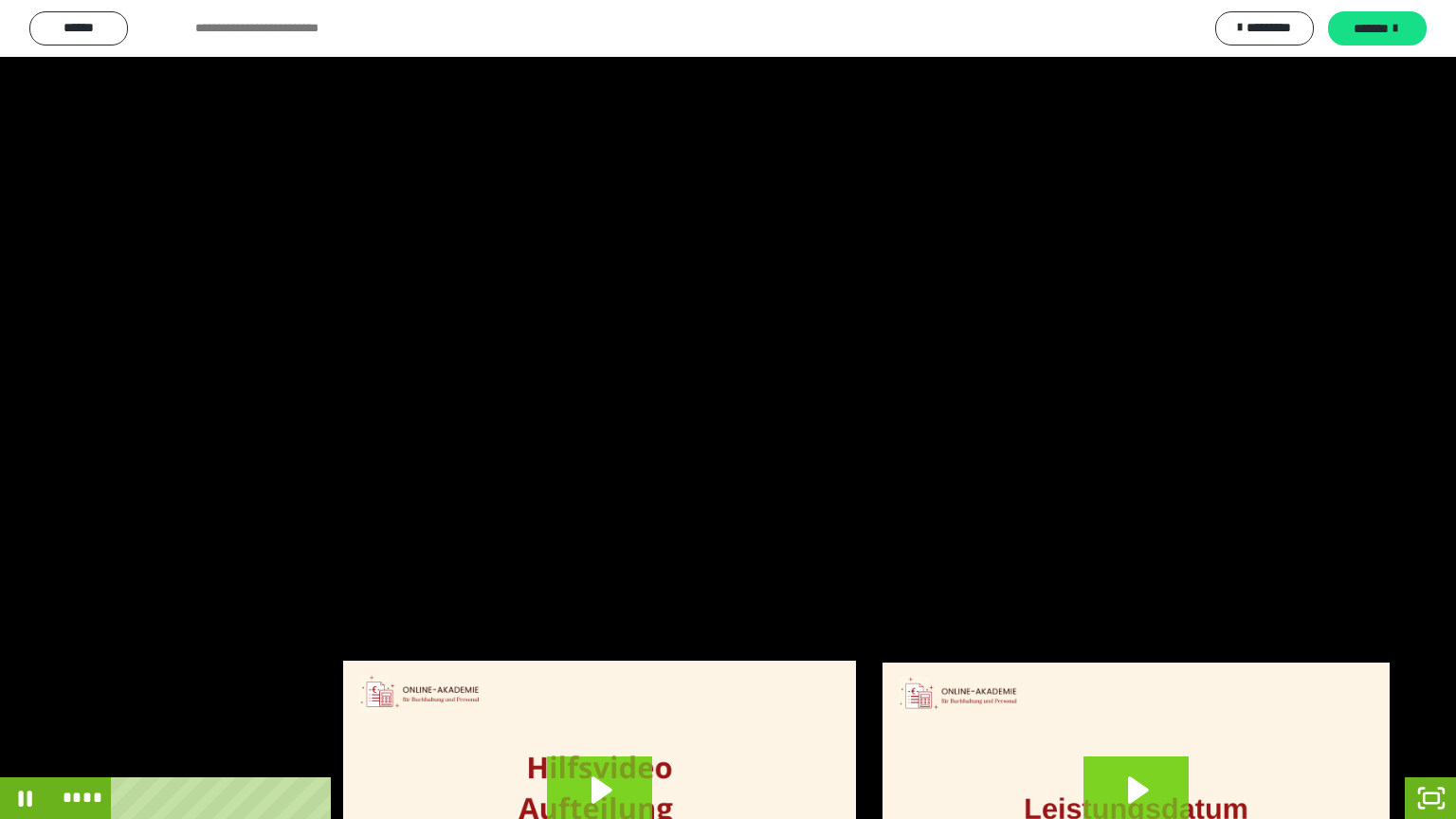click at bounding box center [728, 410] 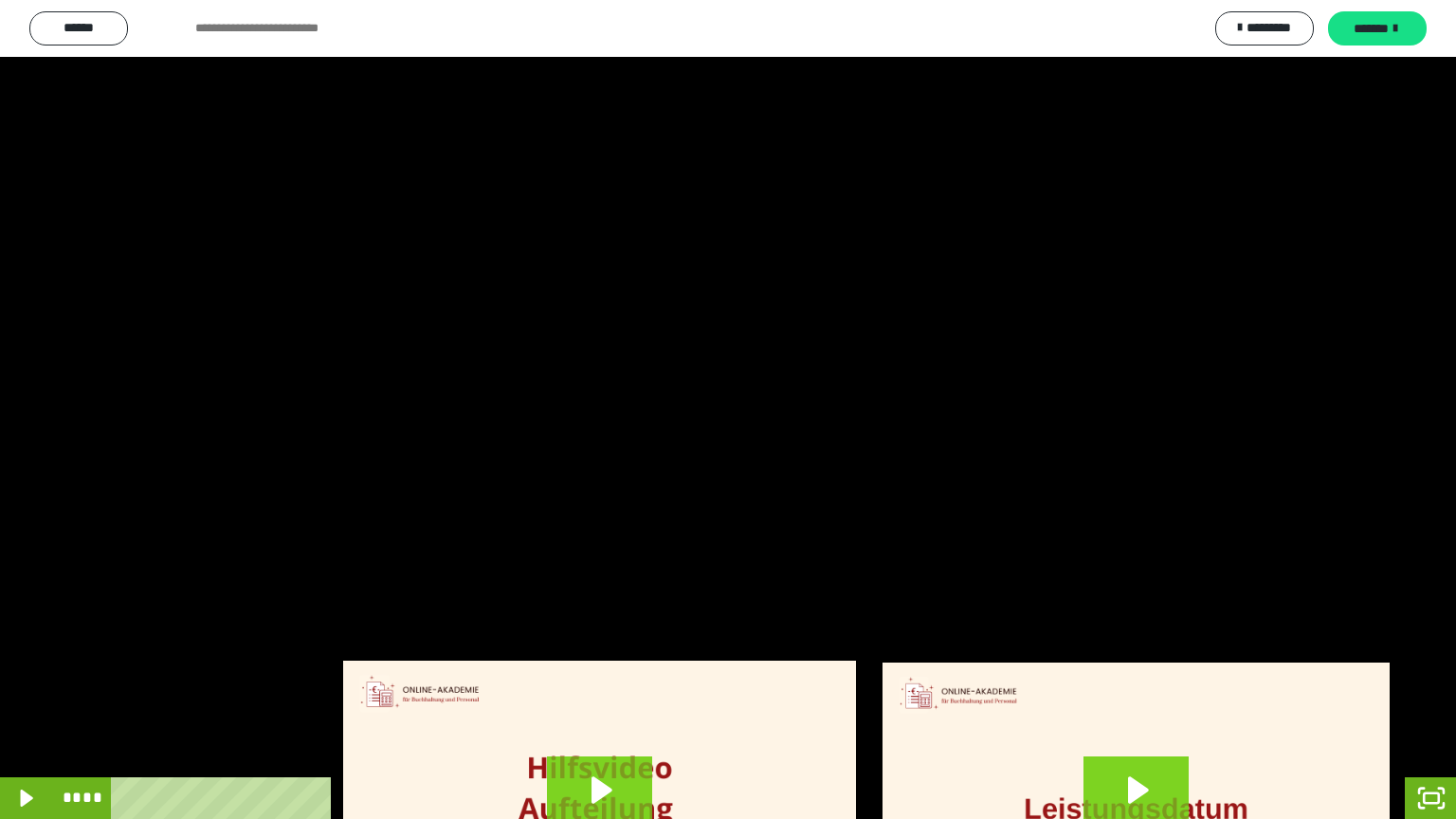 type 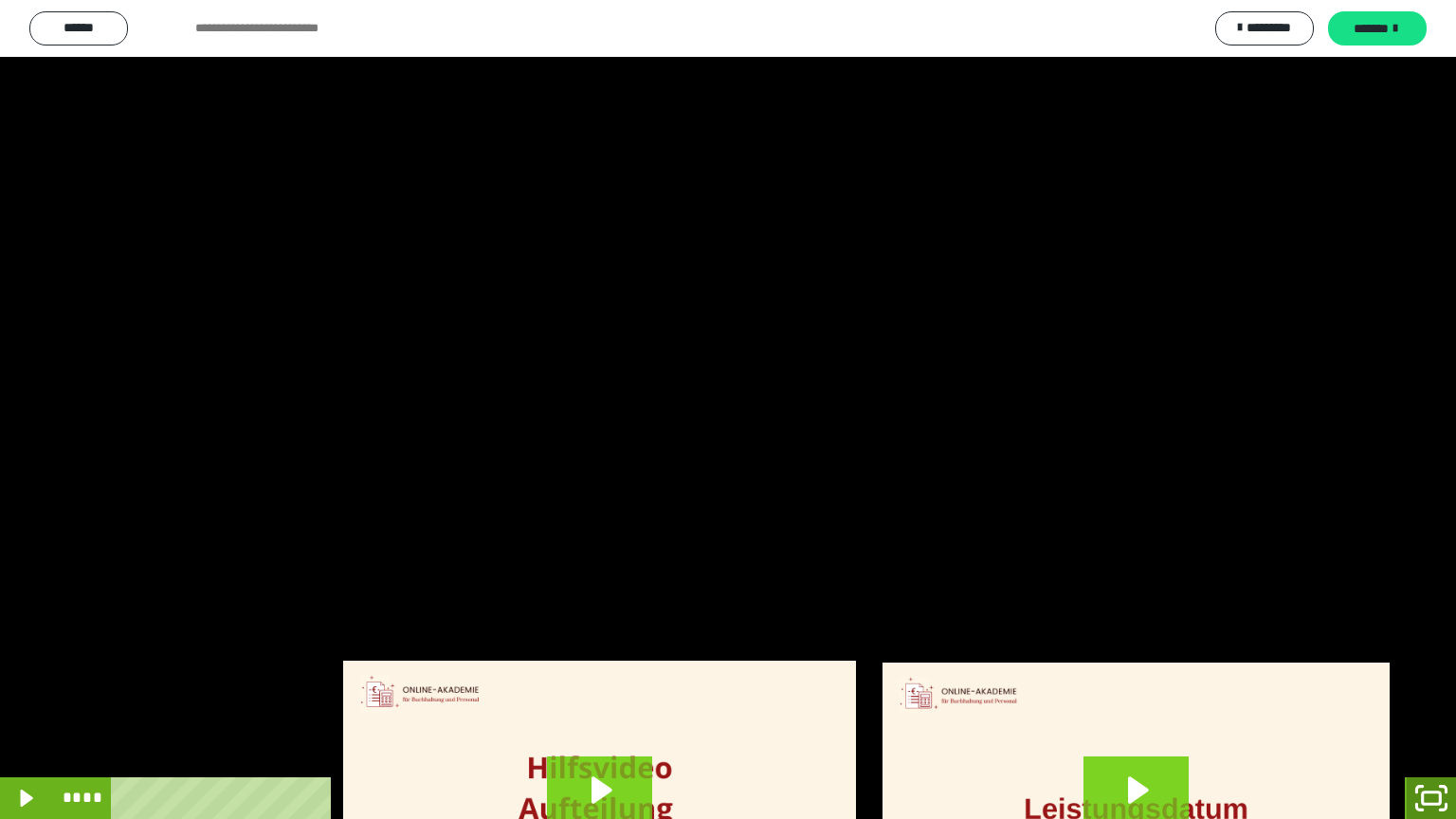 click 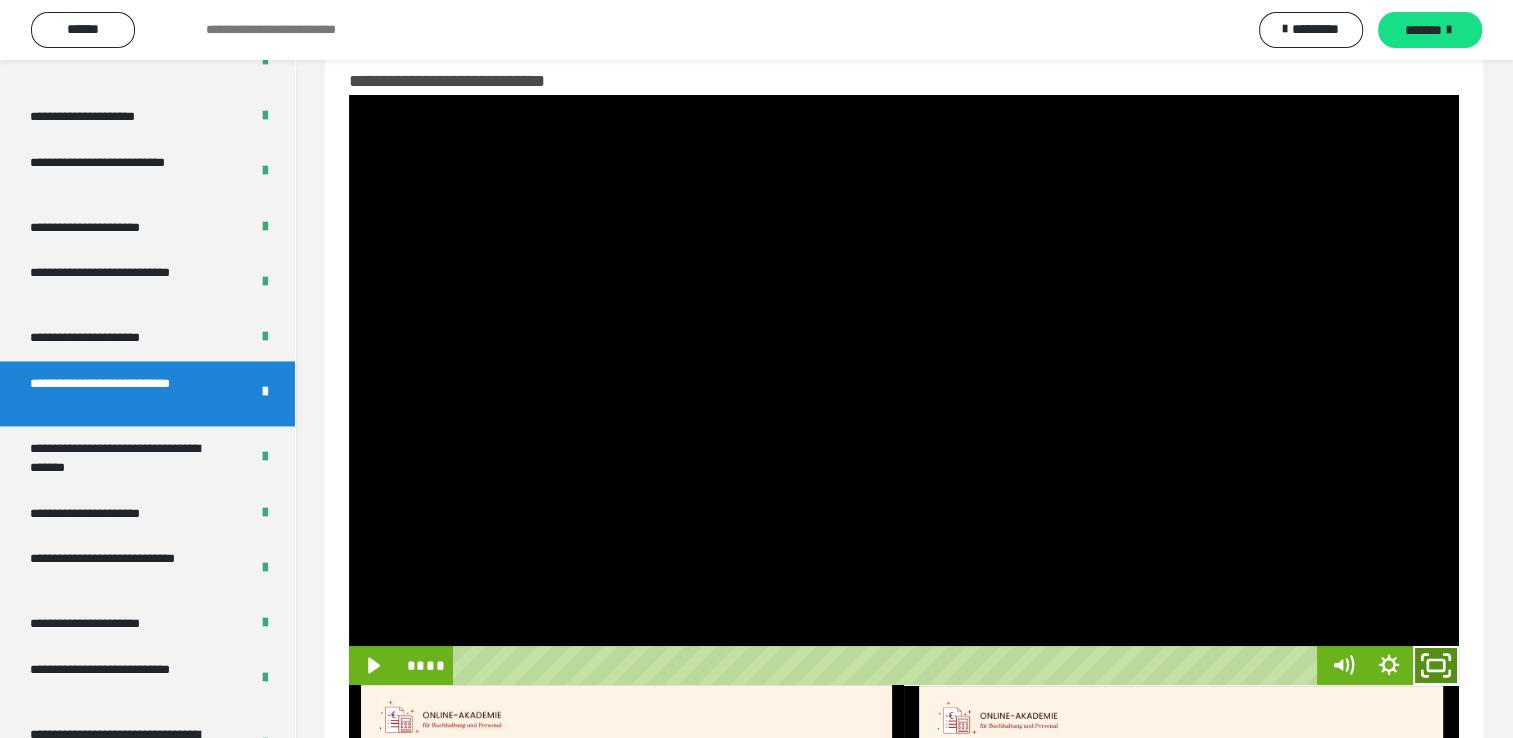 click 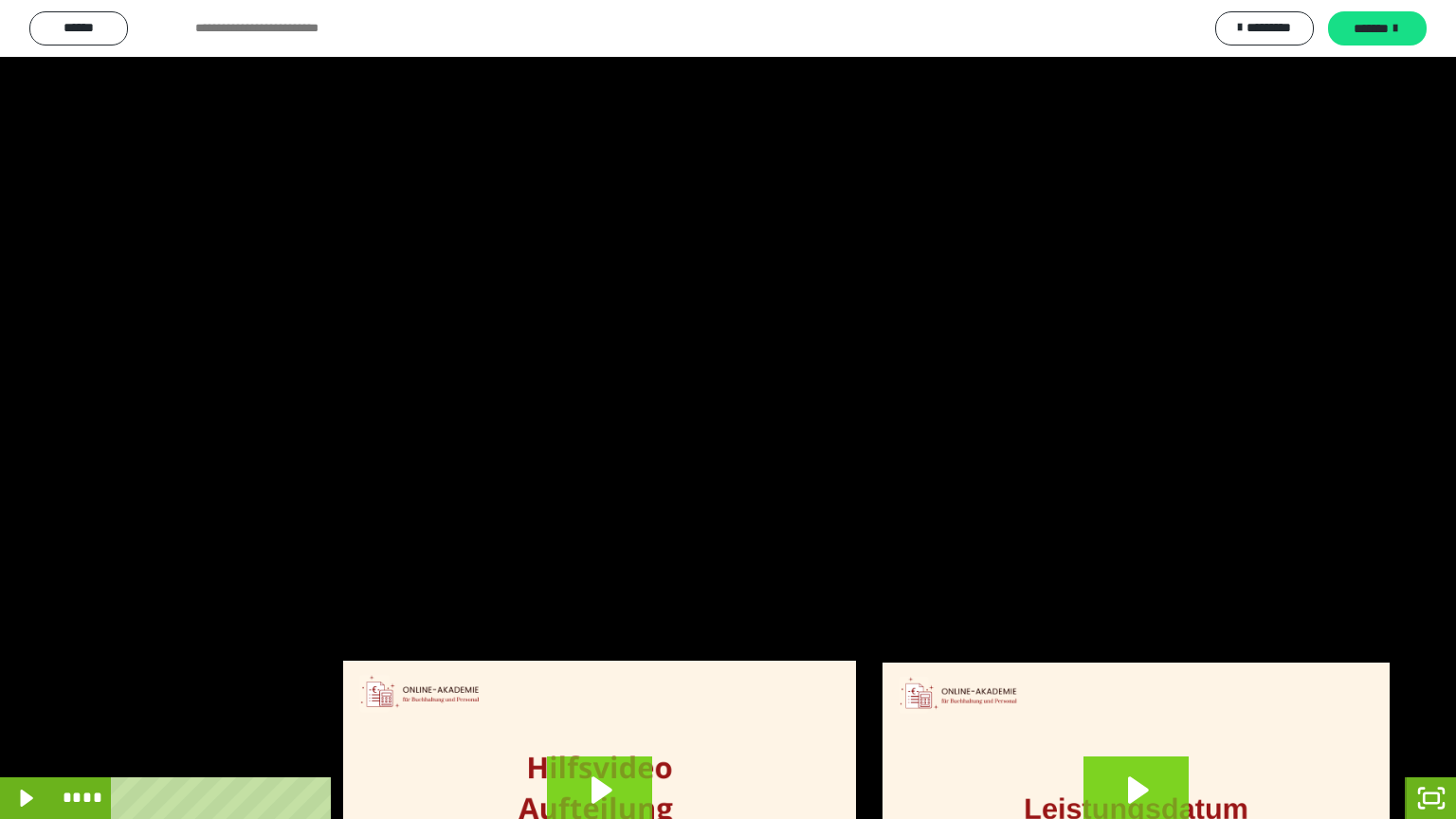 click 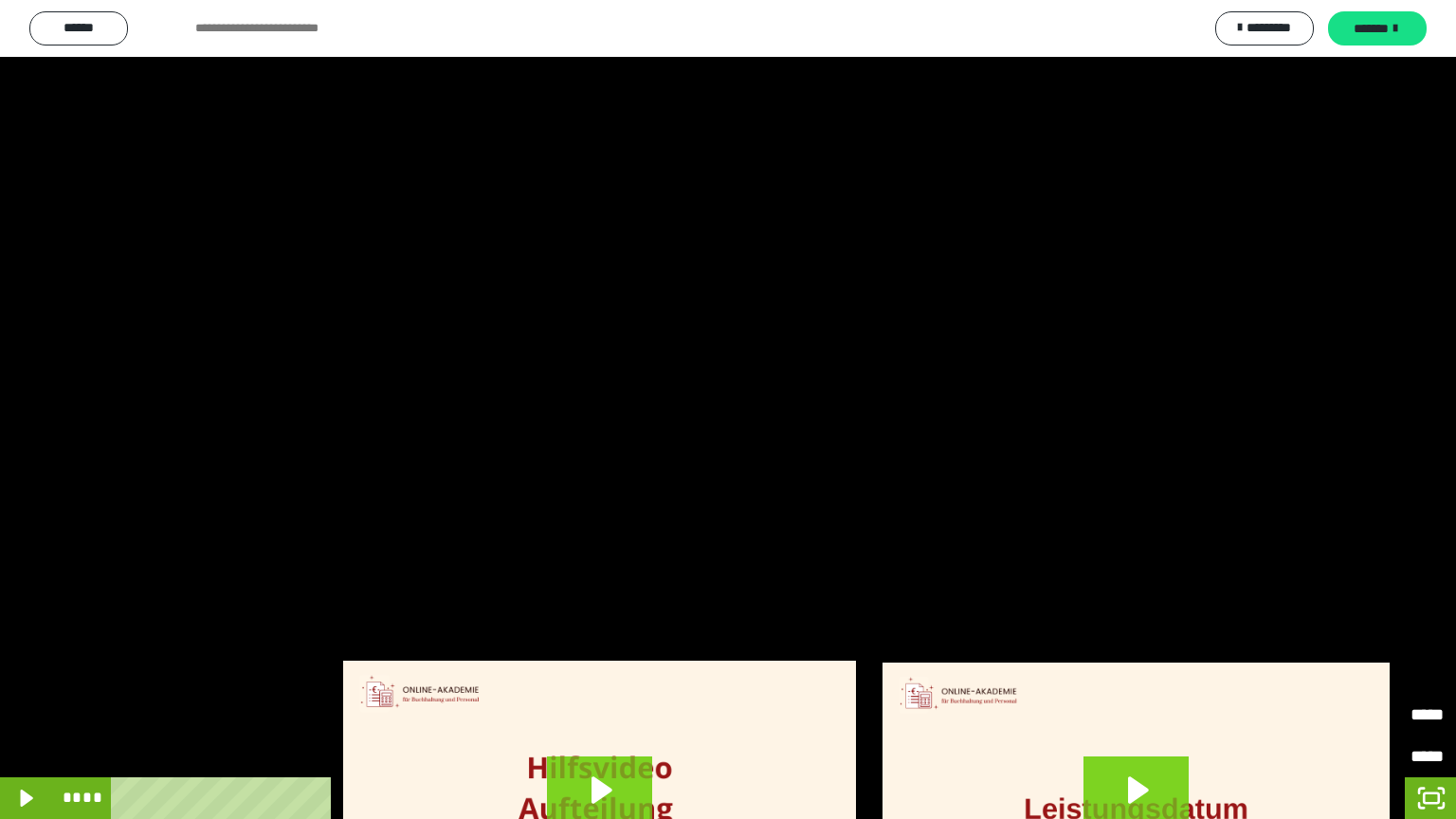 click on "*****" at bounding box center (1412, 752) 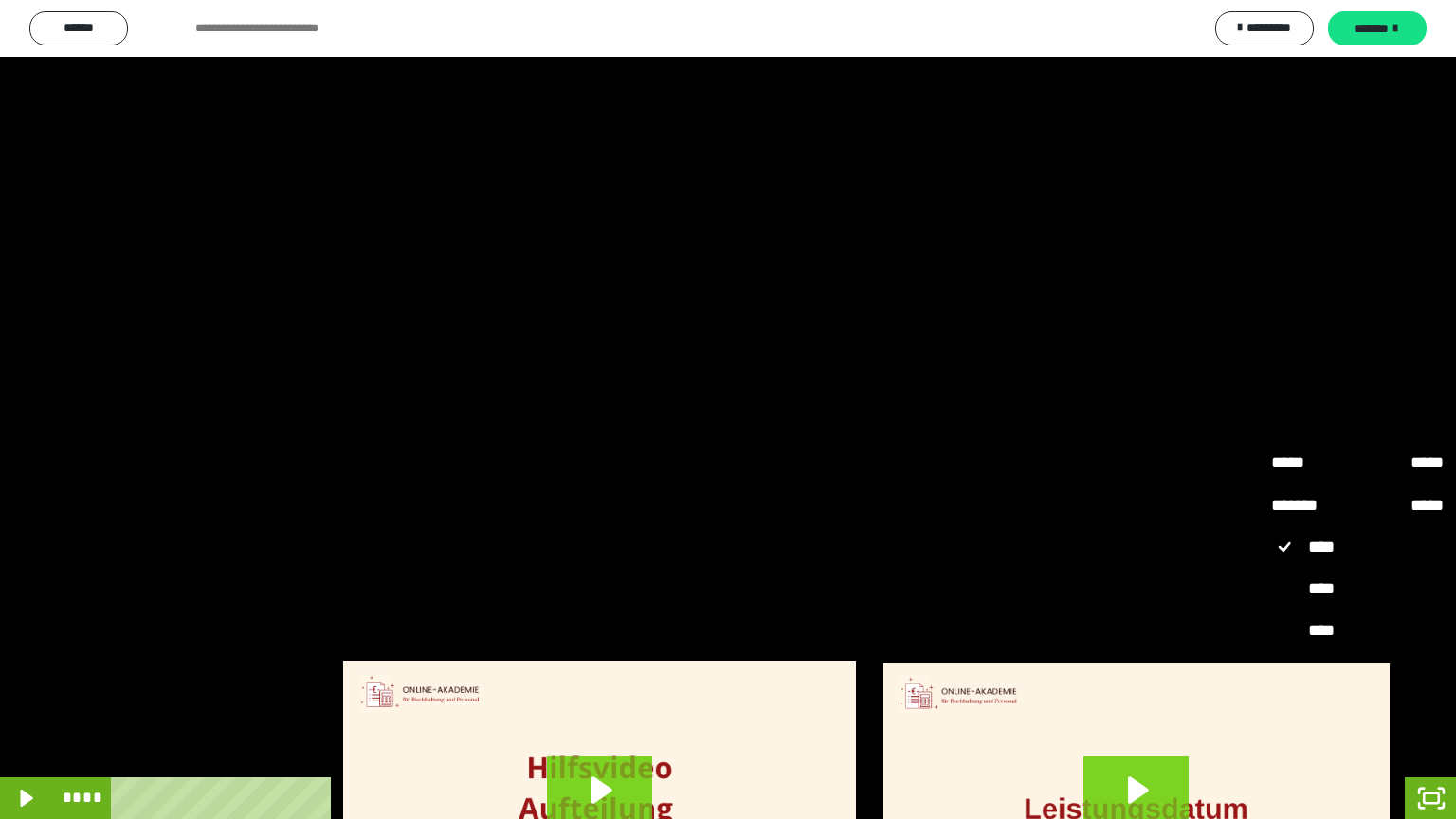 click on "****" at bounding box center [1357, 673] 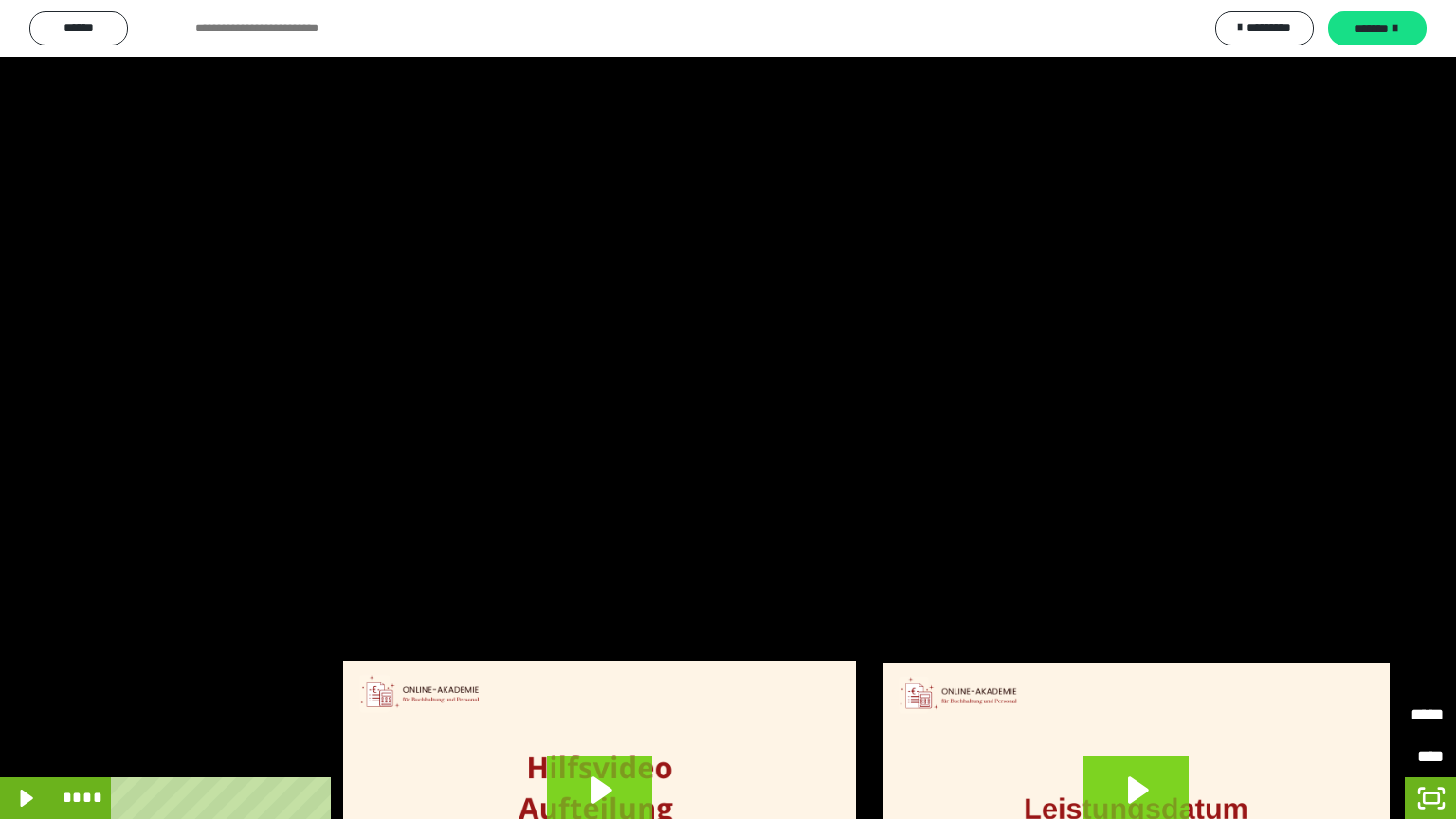 click at bounding box center (728, 410) 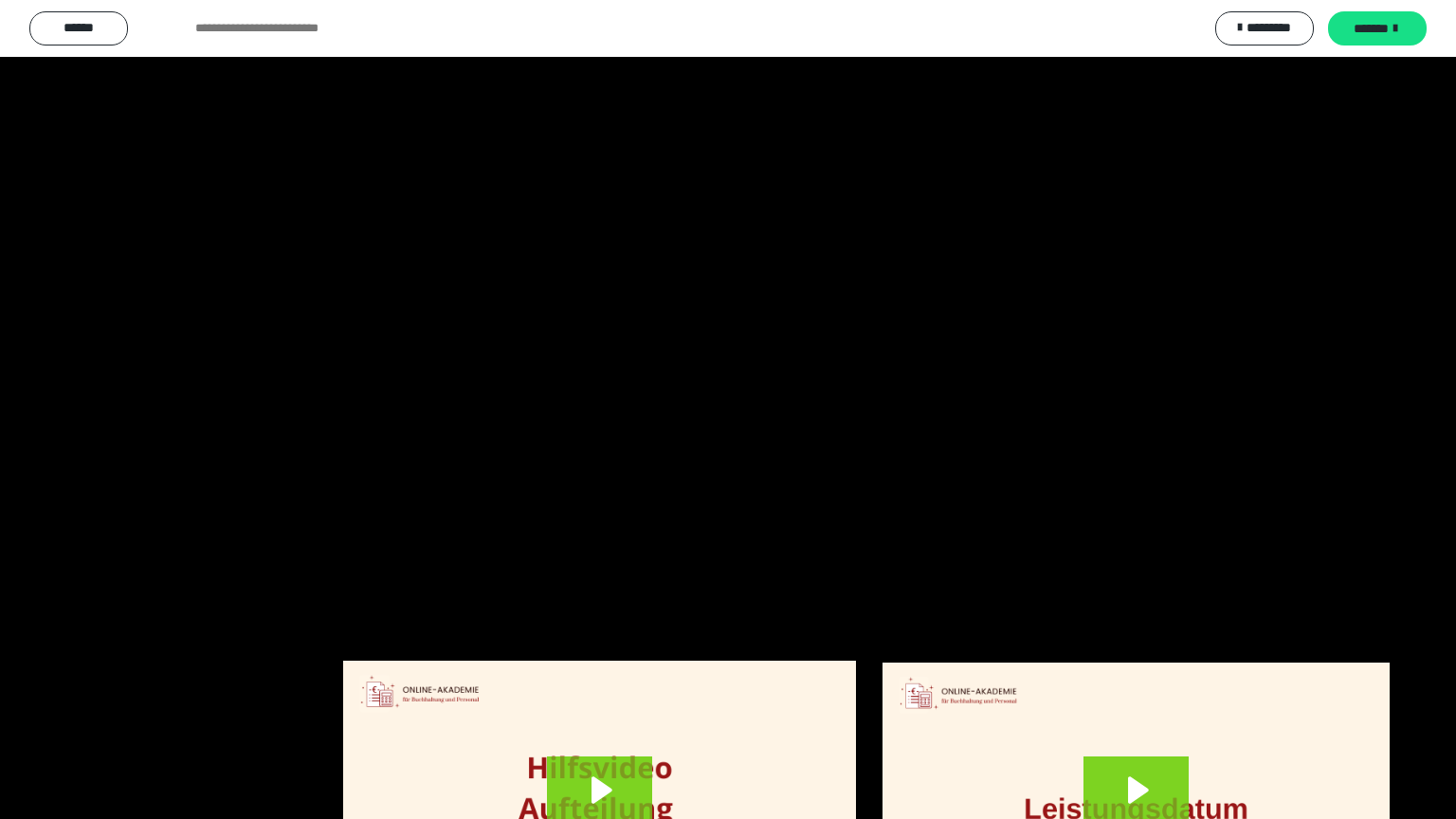 click at bounding box center [728, 410] 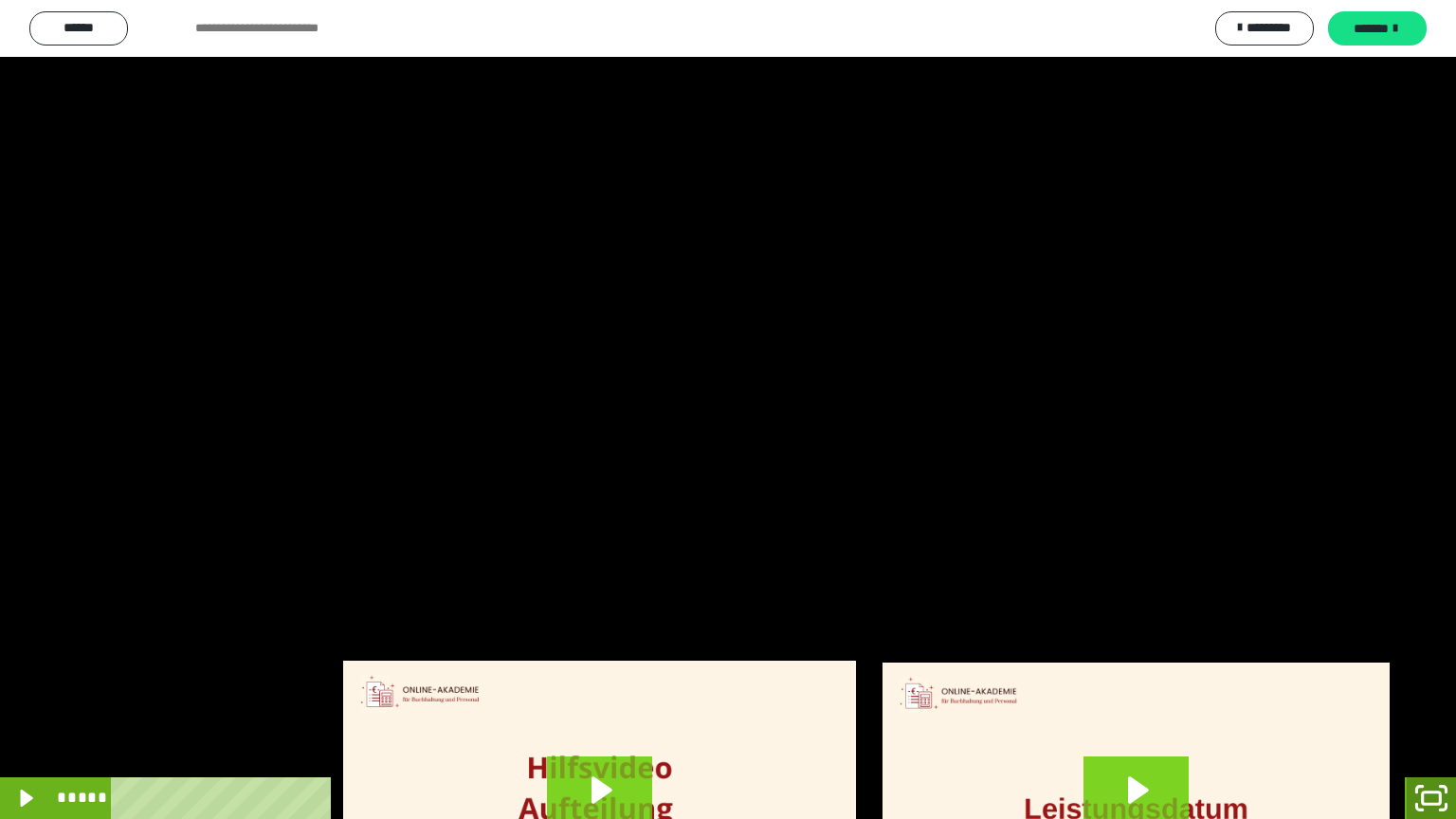 click 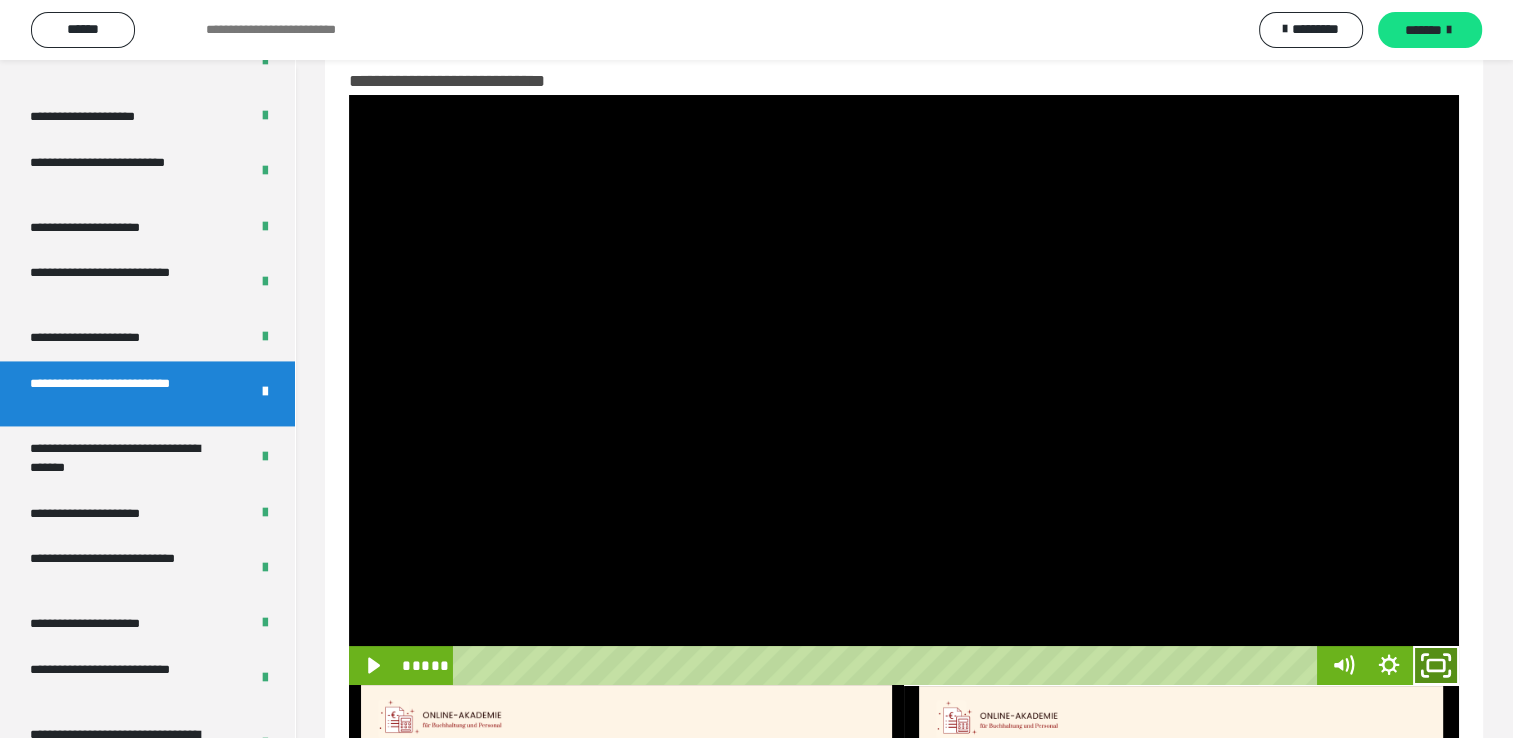 click 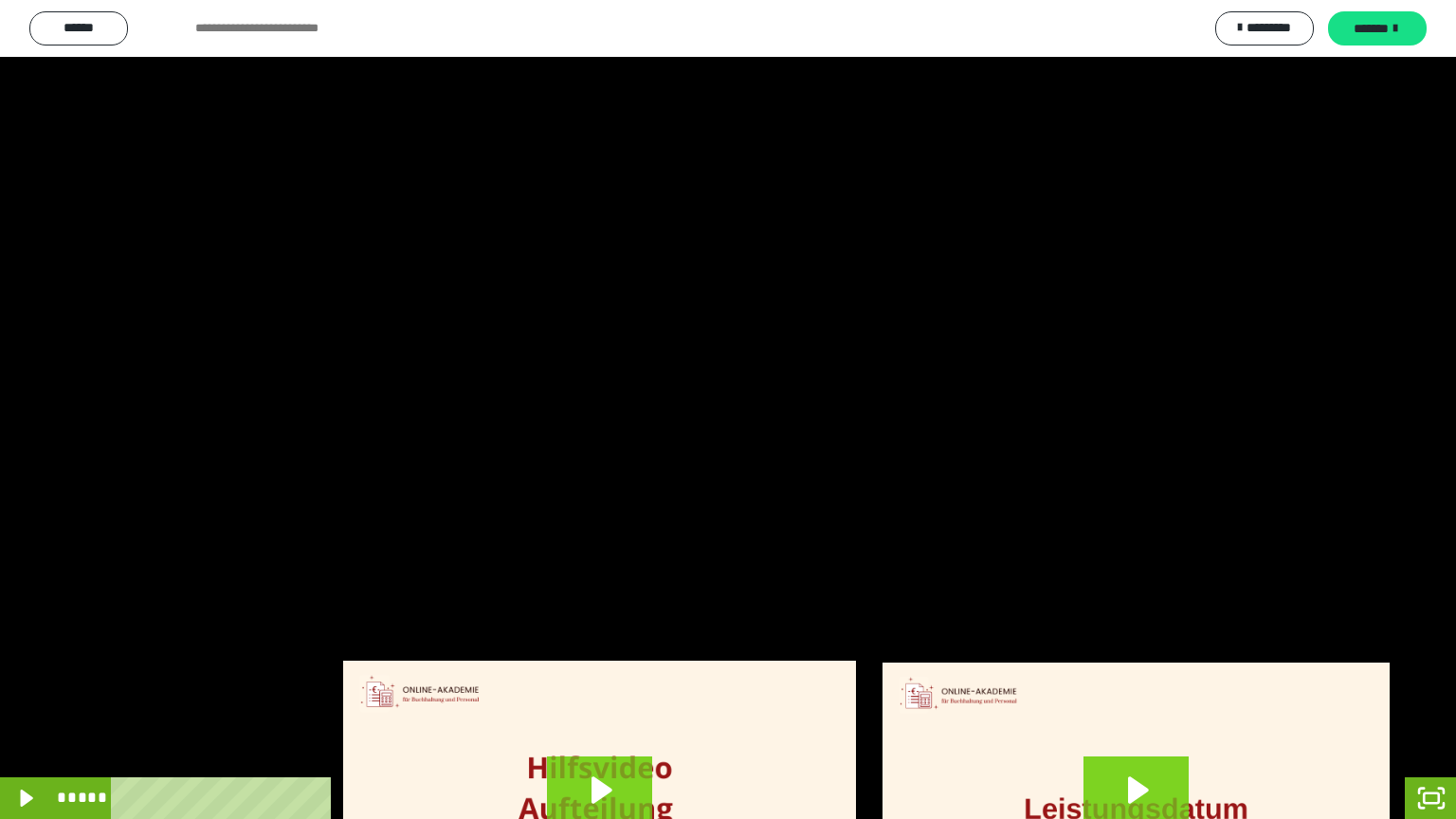 click at bounding box center [728, 410] 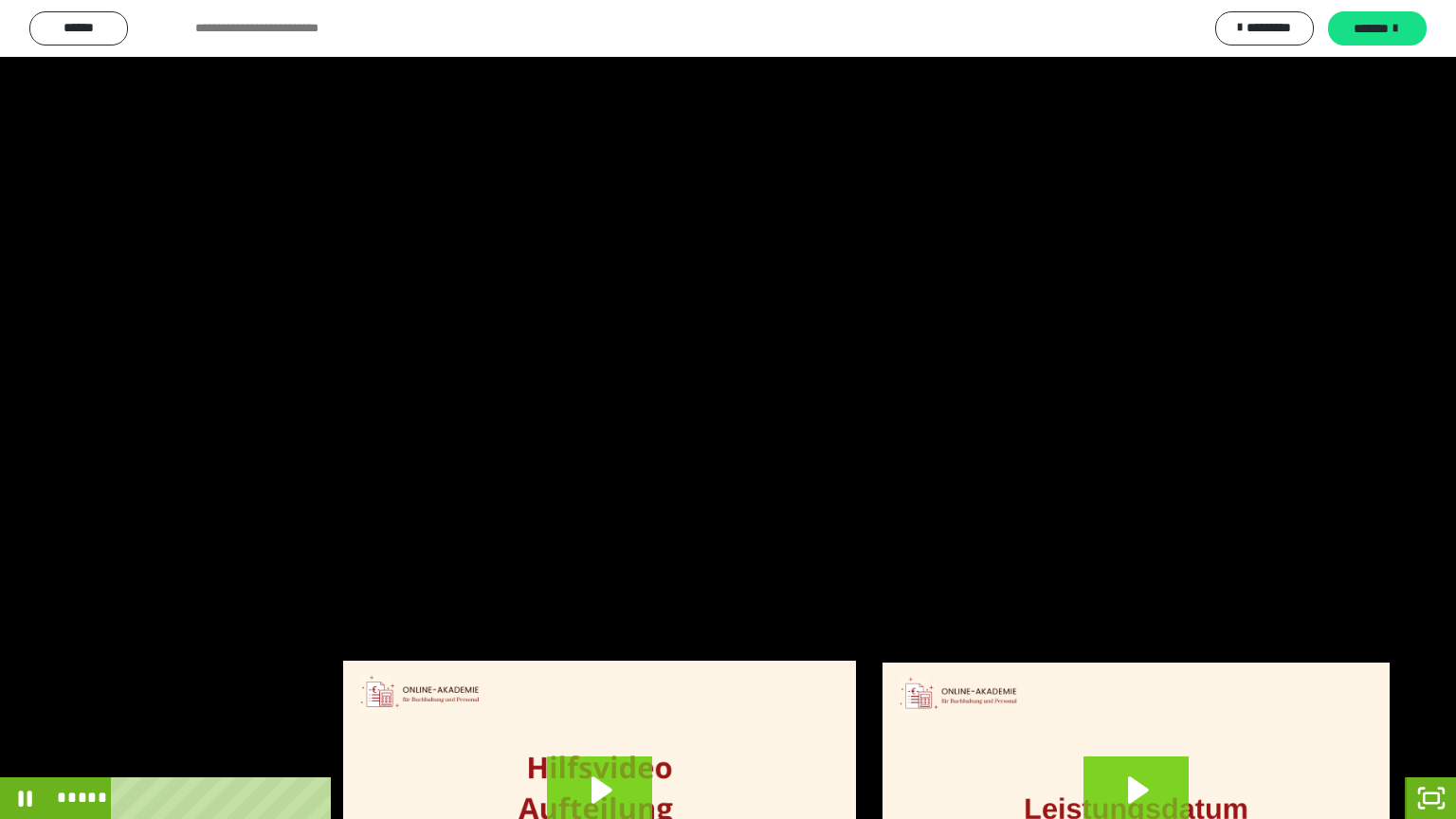 click 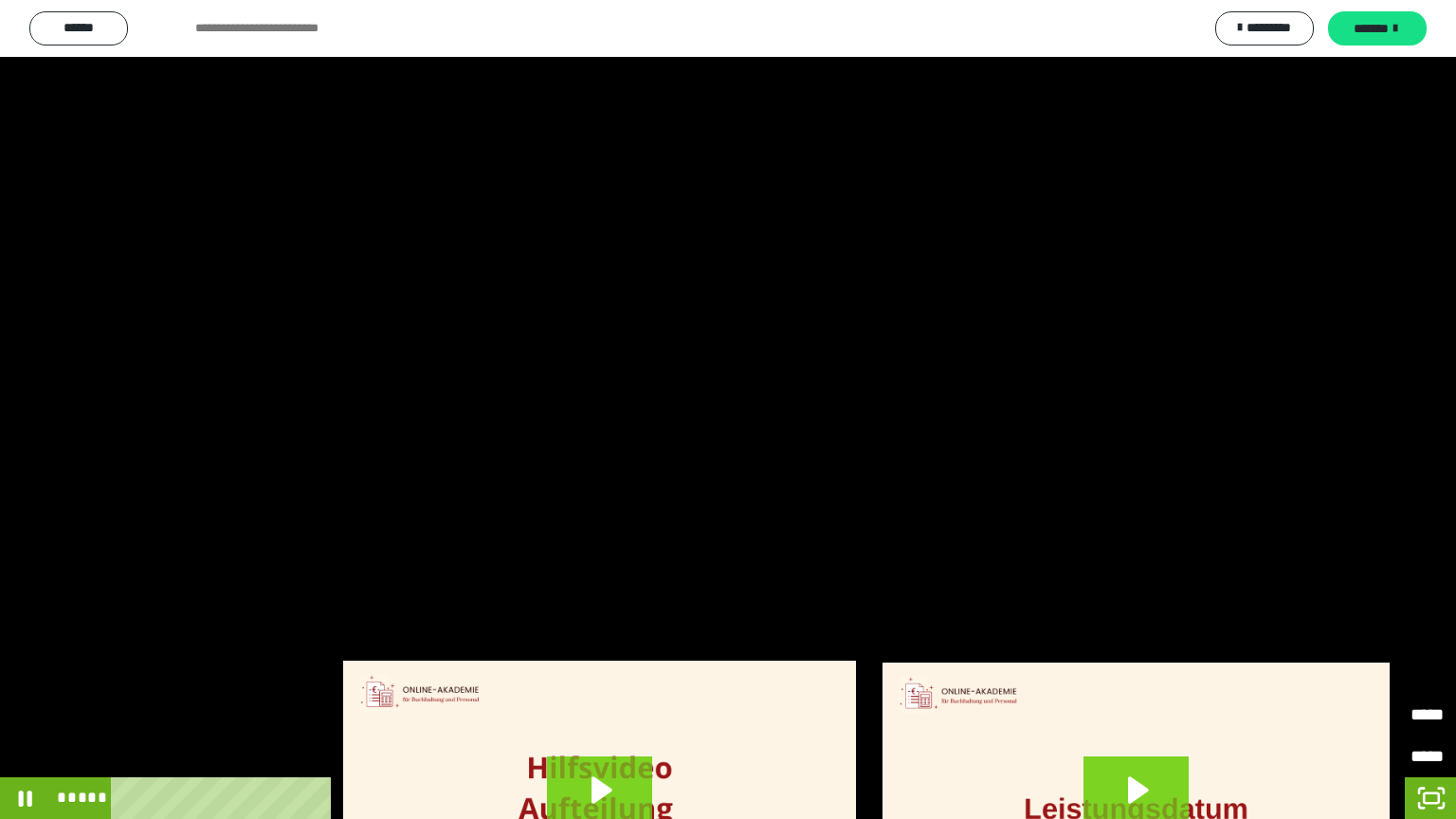 click on "*******" at bounding box center (1351, 748) 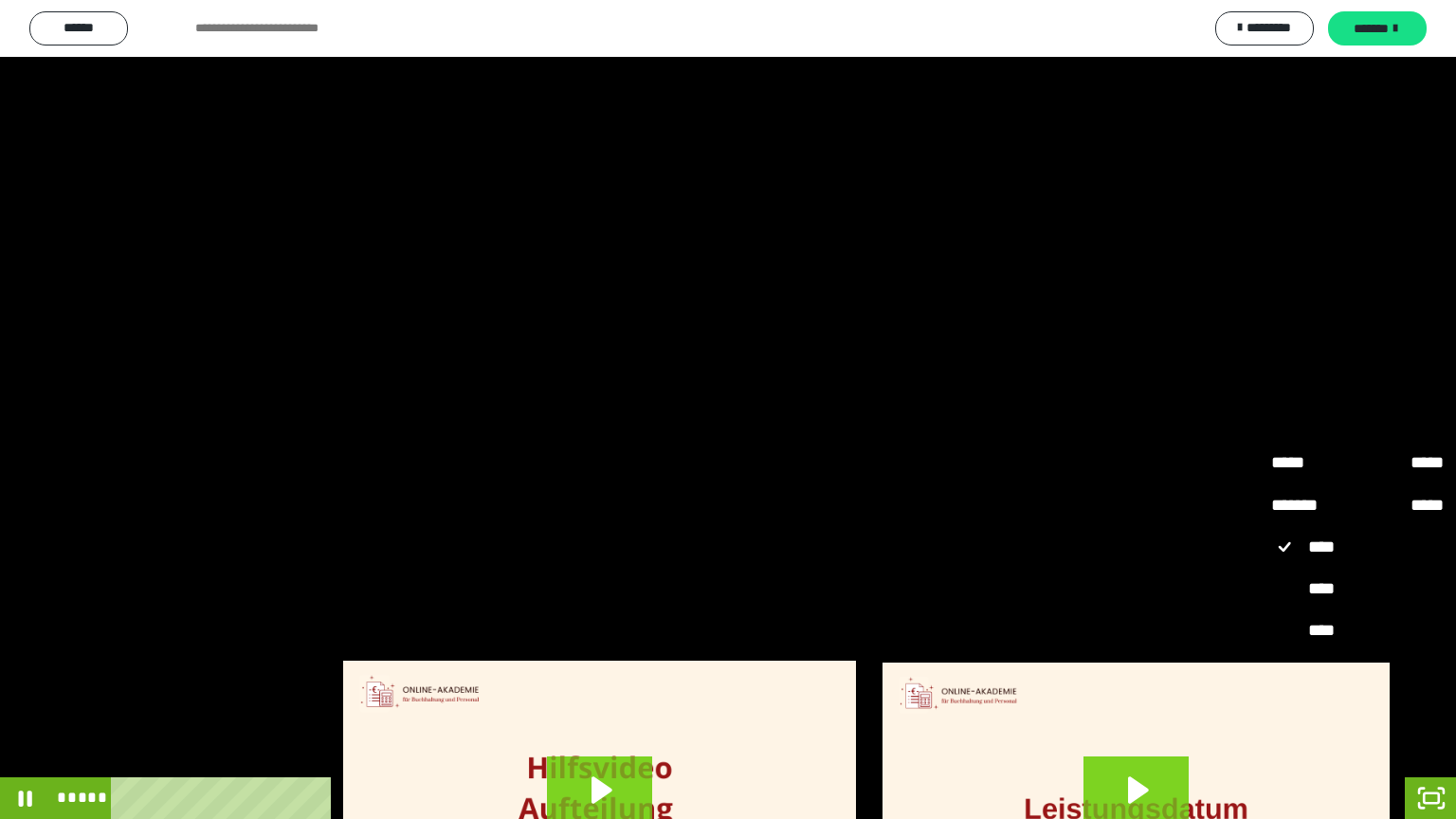 click on "****" at bounding box center (1357, 716) 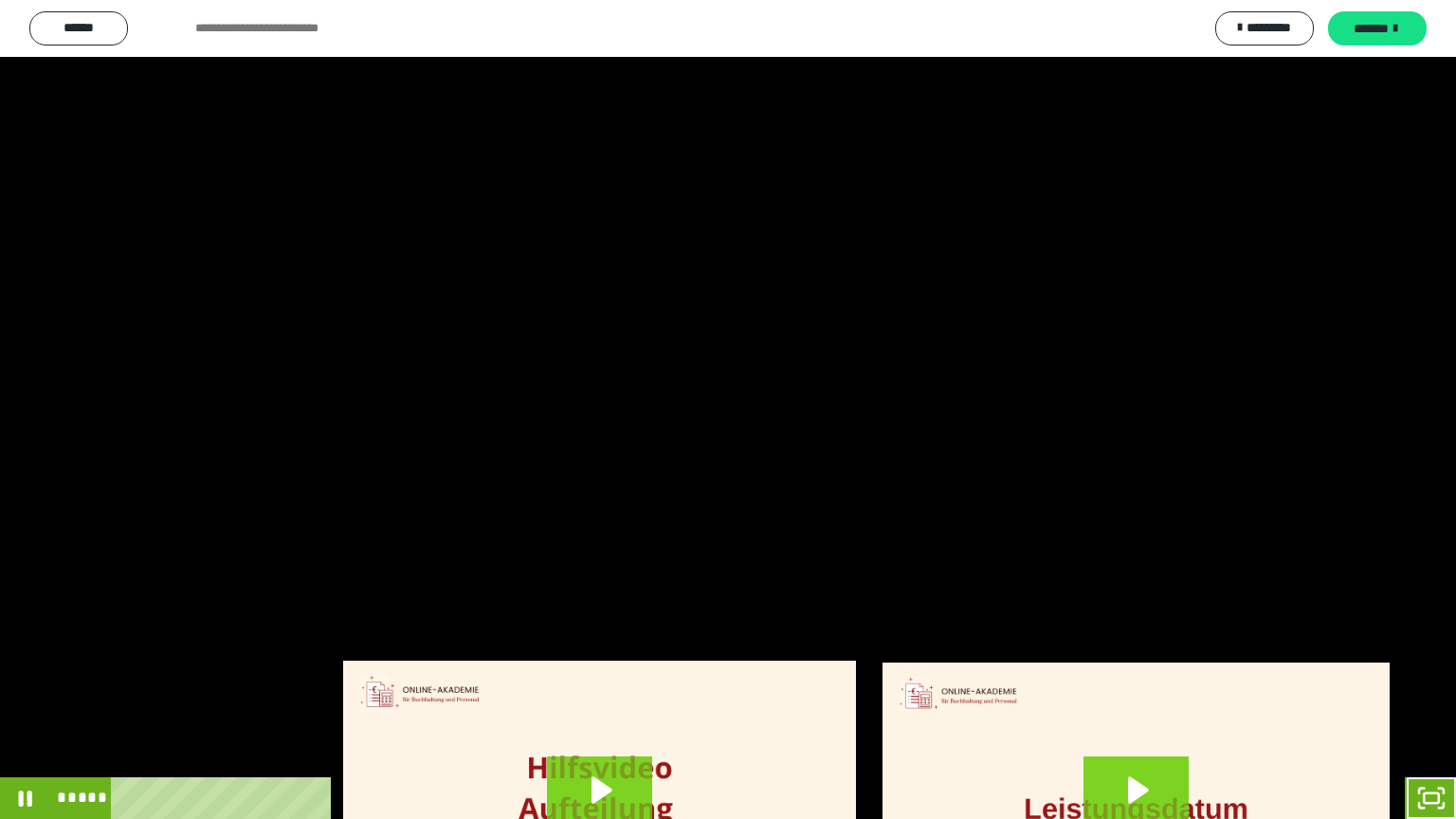 type 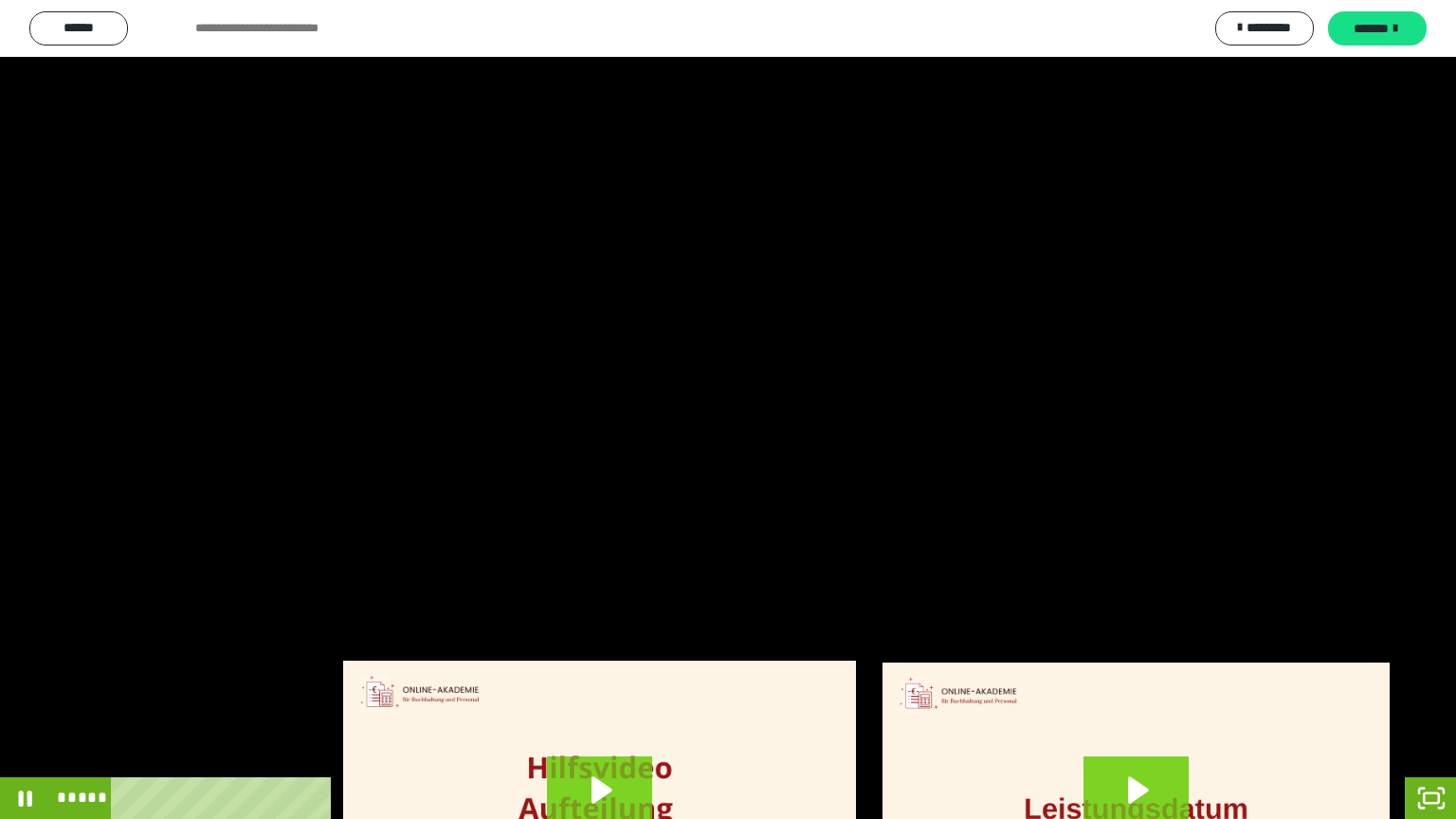 click at bounding box center (728, 410) 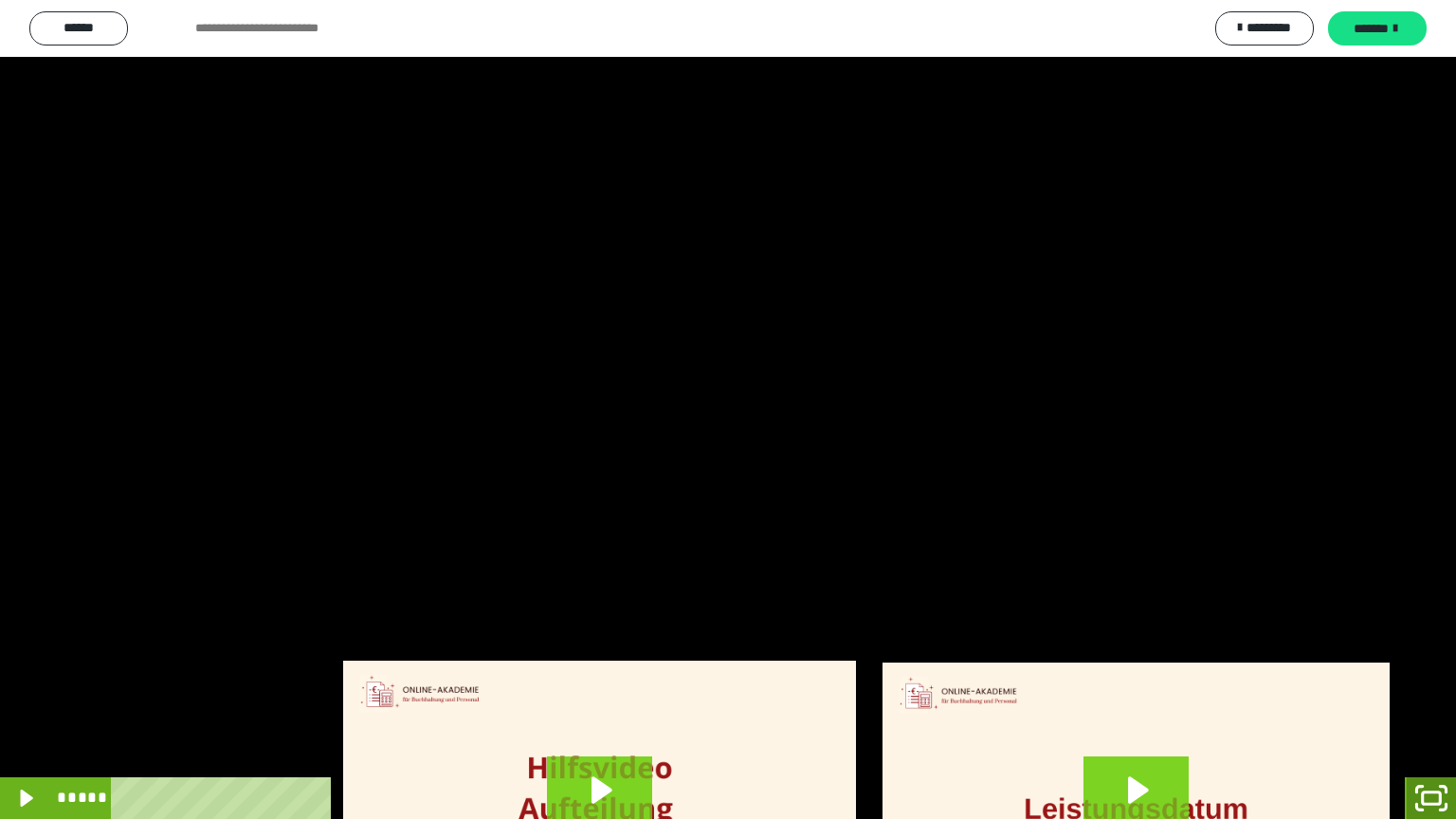 click 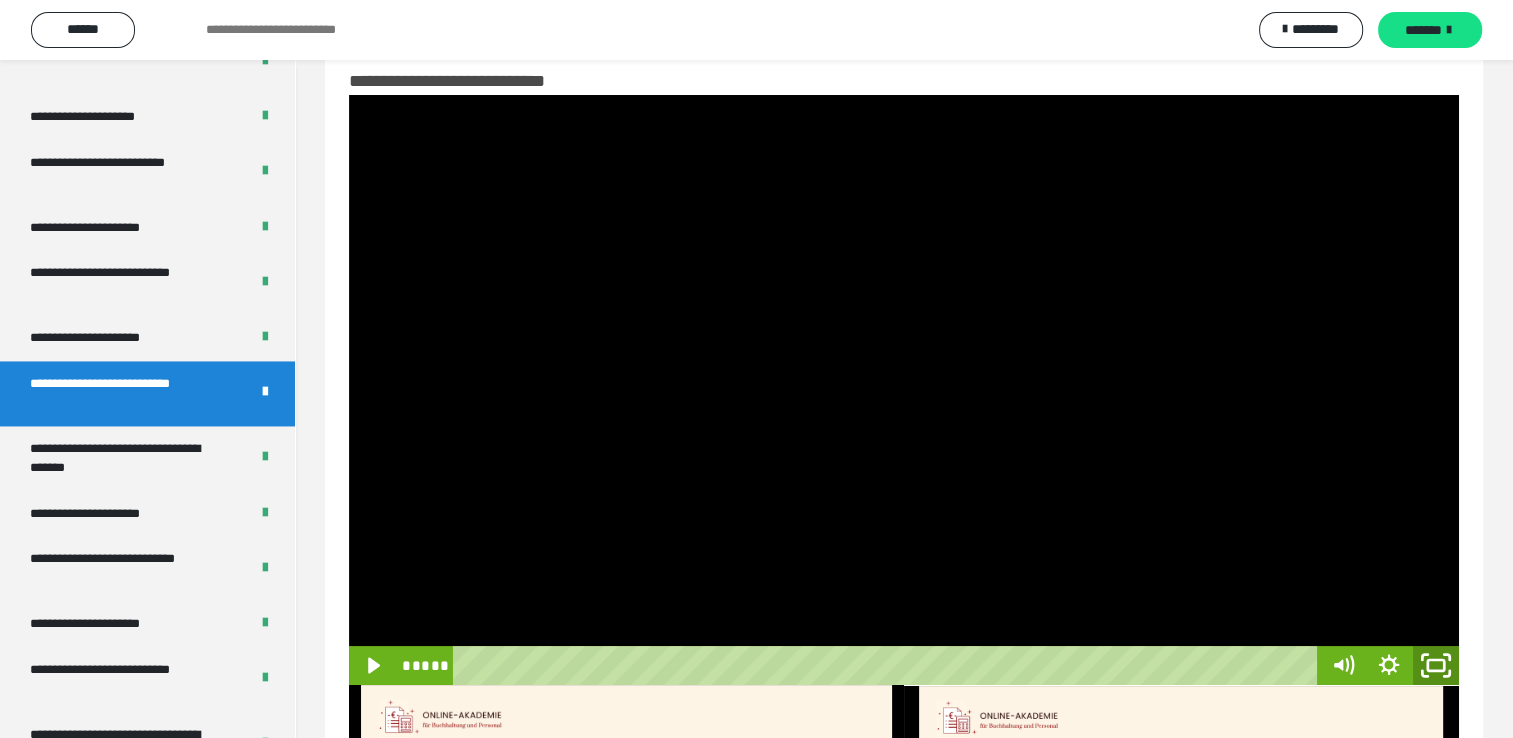 click 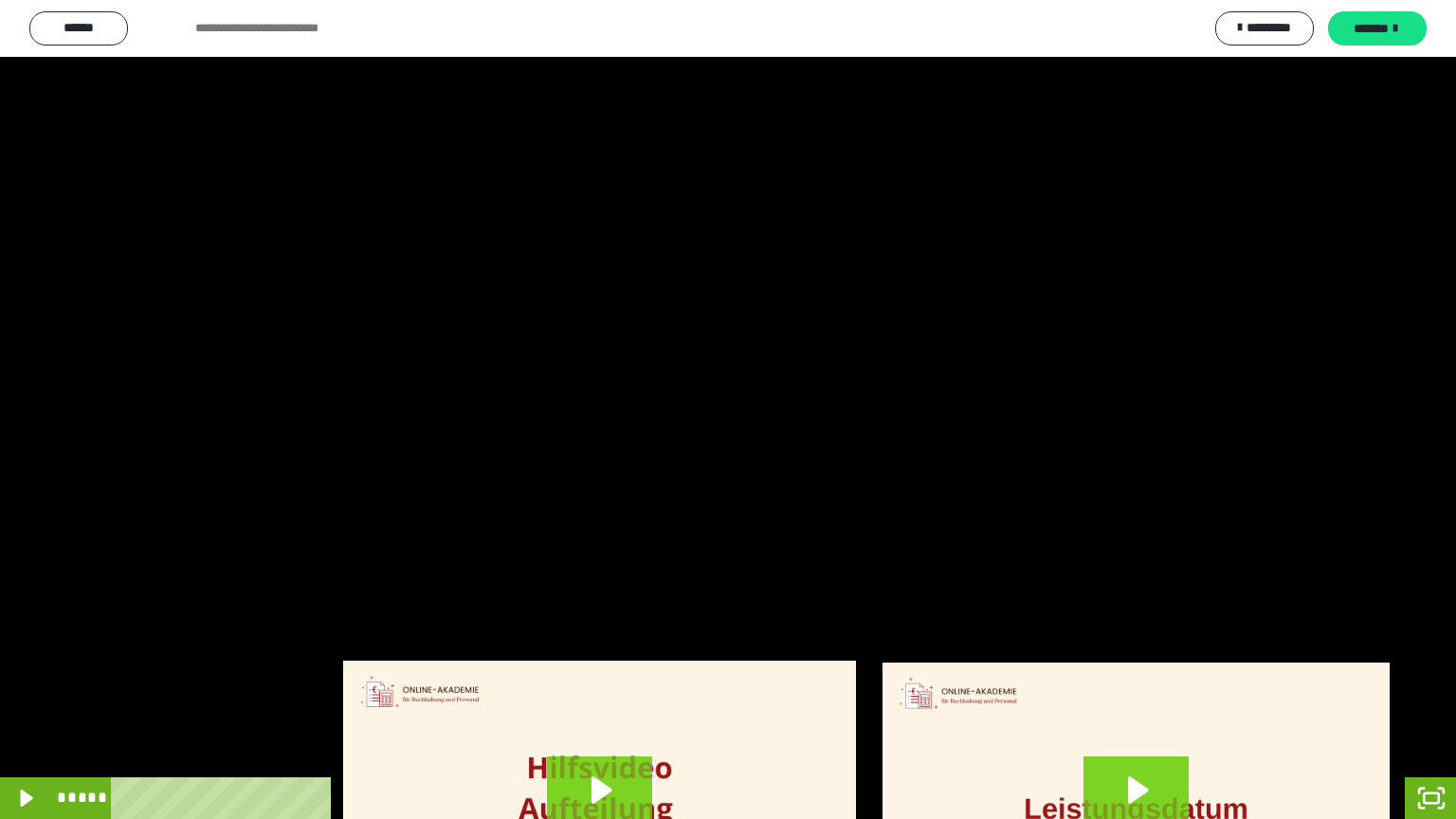 click at bounding box center [728, 410] 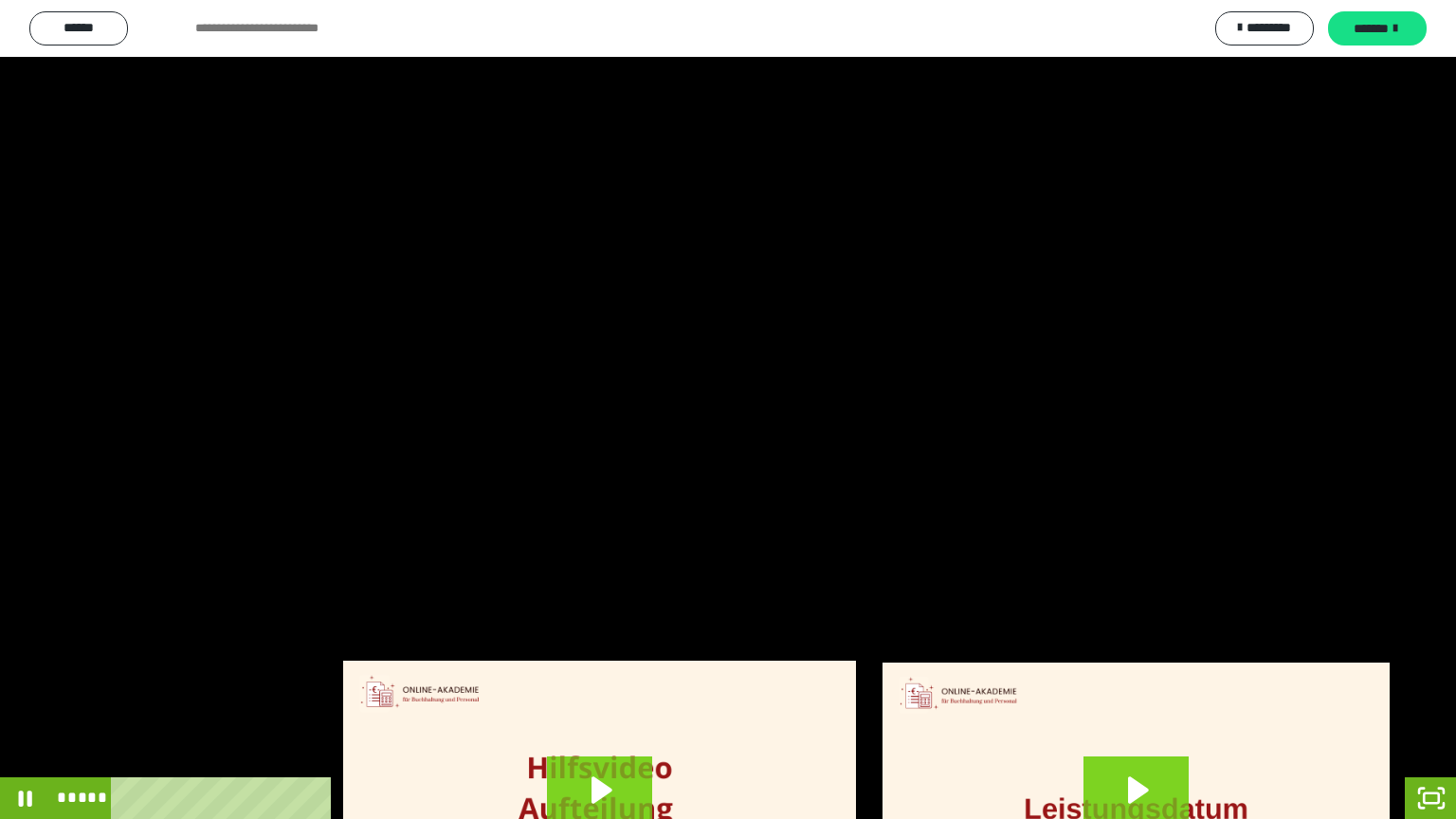 click at bounding box center (728, 410) 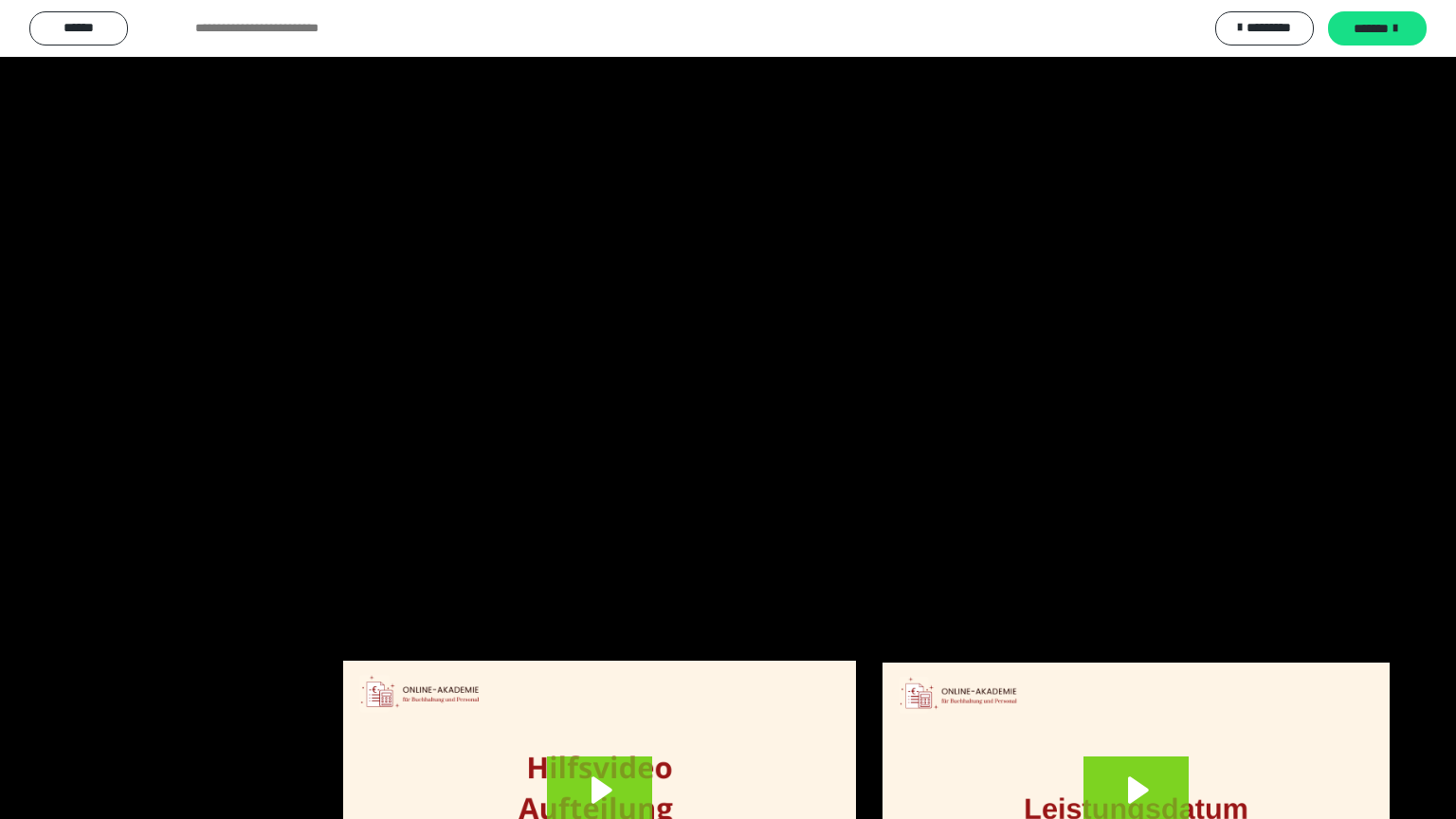 click at bounding box center (728, 410) 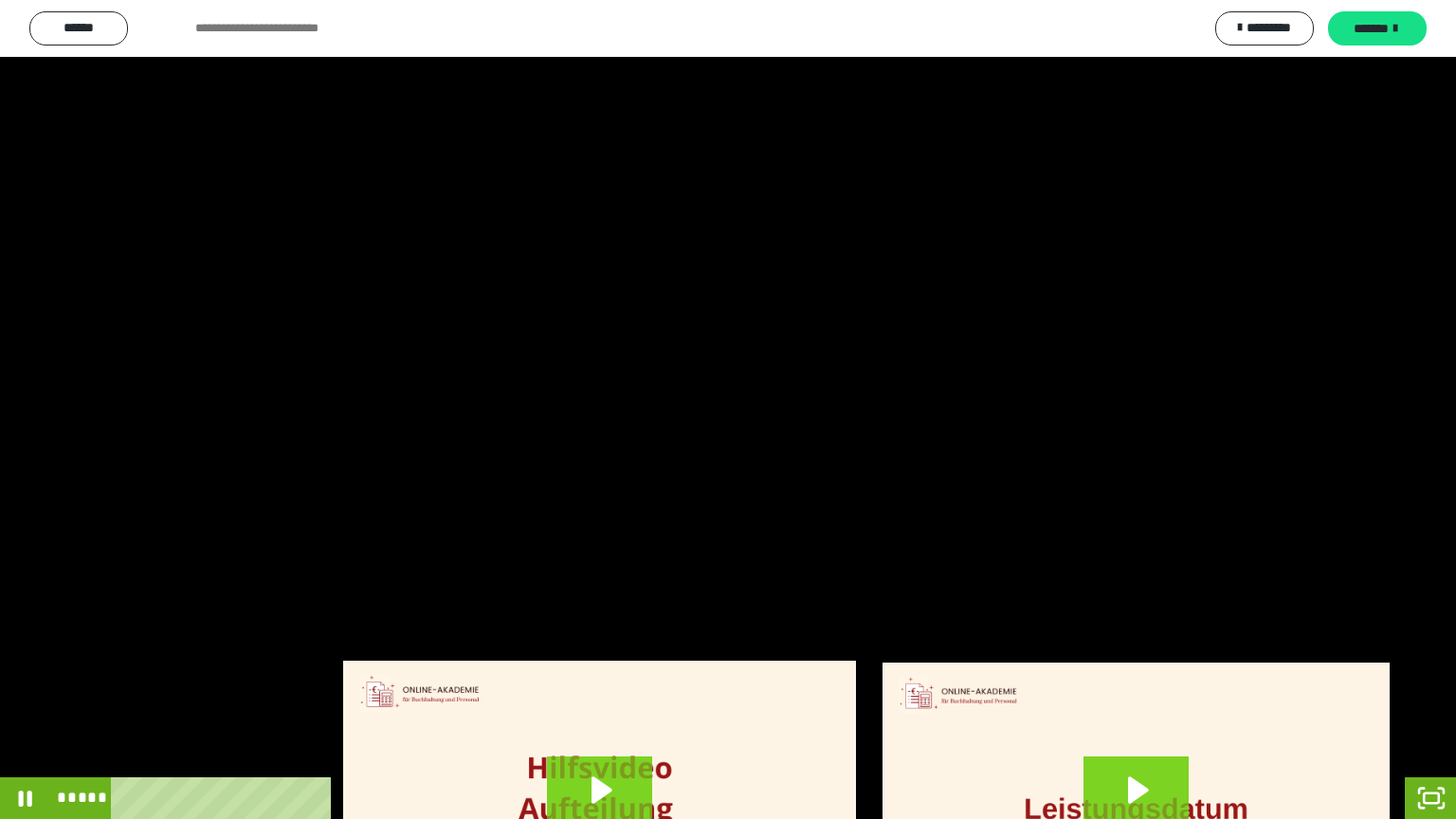 click at bounding box center (728, 410) 